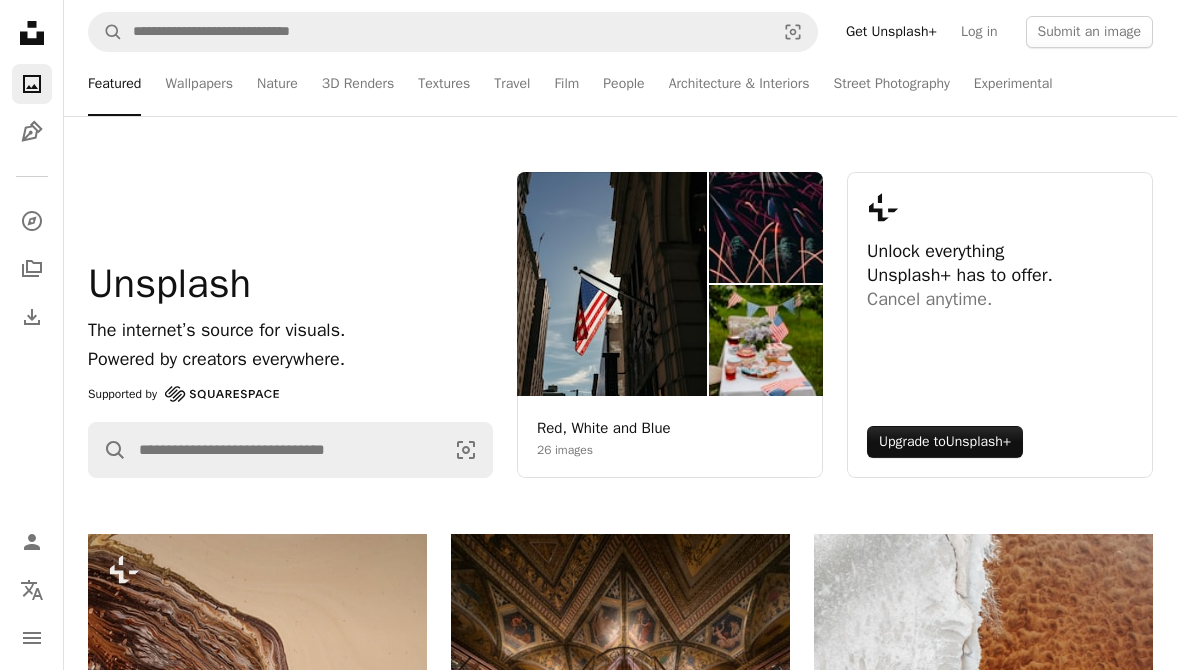 click on "Unsplash logo Unsplash Home A photo Pen Tool A compass A stack of folders Download Photos Chevron down Person Localization icon navigation menu A magnifying glass Visual search Get Unsplash+ Log in Submit an image Featured Featured Wallpapers Nature 3D Renders Textures Travel Film People Architecture & Interiors Street Photography Experimental Unsplash The internet’s source for visuals. Powered by creators everywhere. Supported by Squarespace A magnifying glass Visual search Red, White and Blue 26 images Plus sign for Unsplash+ Unlock everything Unsplash+ has to offer. Cancel anytime. Upgrade to Unsplash+ Plus sign for Unsplash+ Unlock everything Unsplash+ has to offer. Cancel anytime. Upgrade to Unsplash+ Collections See all Summer Travel Stories 140 images From Above 40 images fathers 103 images Summer Backgrounds 70 images Pen Tool Your illustrations, everywhere. No need to be a pro—anyone can contribute. Upload your first SVG 4th of july independence day artificial intelligence fast food For" at bounding box center [588, 2194] 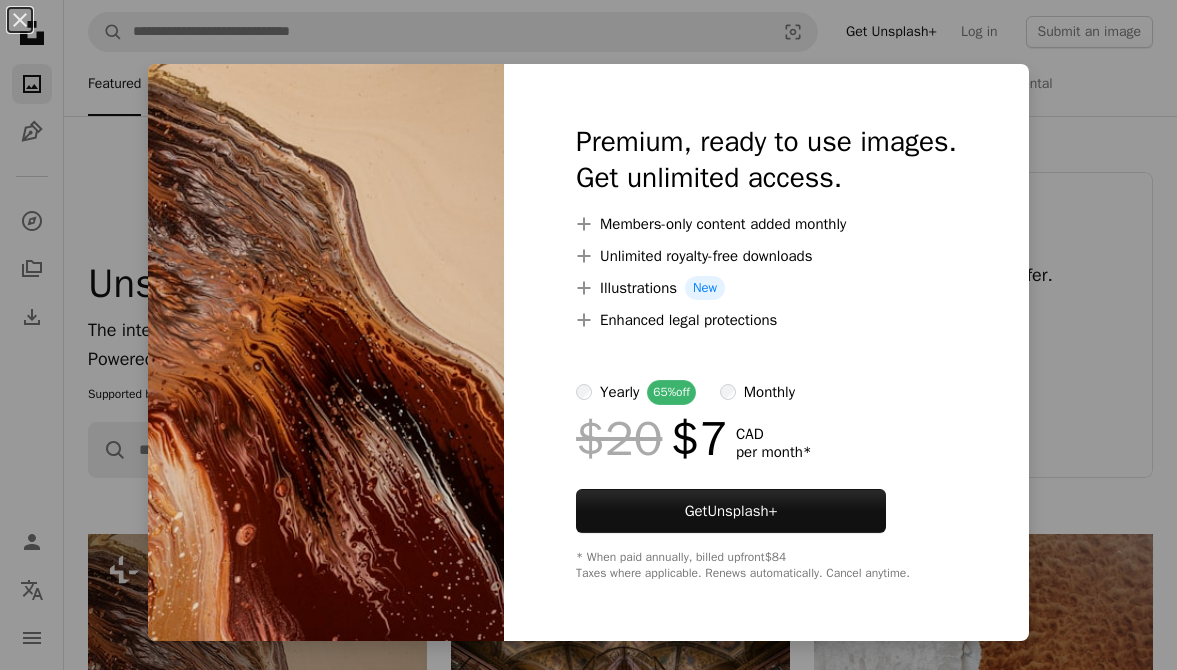 scroll, scrollTop: 567, scrollLeft: 0, axis: vertical 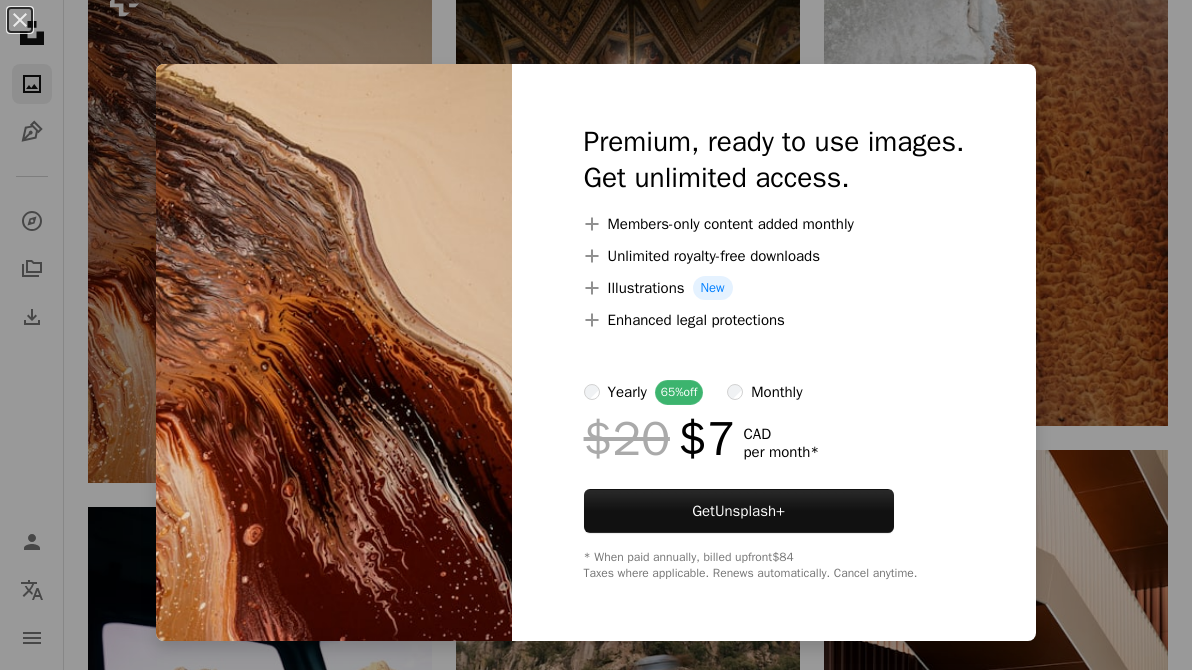 click on "An X shape Premium, ready to use images. Get unlimited access. A plus sign Members-only content added monthly A plus sign Unlimited royalty-free downloads A plus sign Illustrations  New A plus sign Enhanced legal protections yearly 65%  off monthly $20   $7 CAD per month * Get  Unsplash+ * When paid annually, billed upfront  $84 Taxes where applicable. Renews automatically. Cancel anytime." at bounding box center (596, 335) 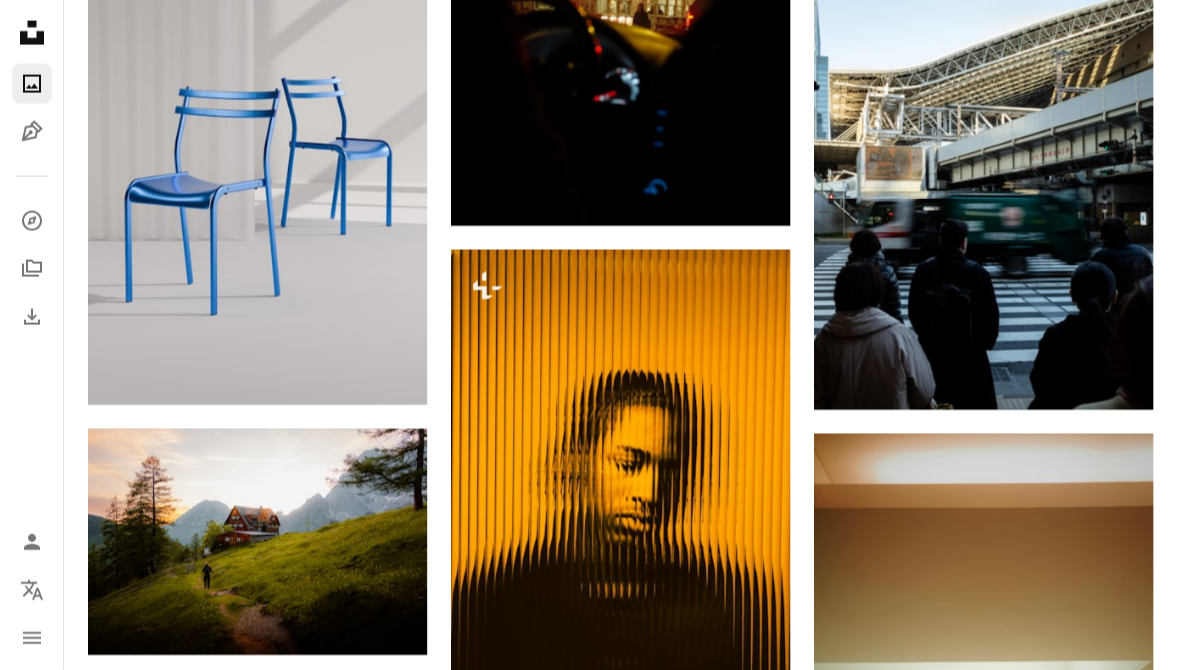 scroll, scrollTop: 6047, scrollLeft: 0, axis: vertical 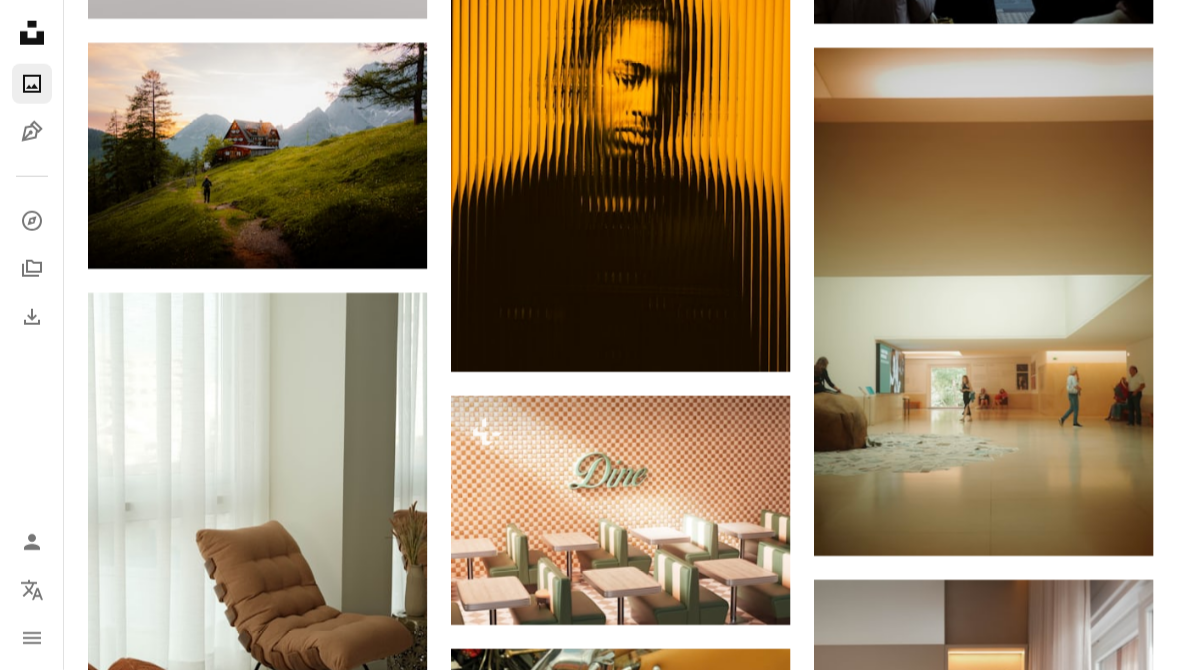click on "Plus sign for Unsplash+ A heart A plus sign Susan Wilkinson For Unsplash+ A lock Download A heart A plus sign Peter Thomas Available for hire A checkmark inside of a circle Arrow pointing down Plus sign for Unsplash+ A heart A plus sign Stacey Knipe For Unsplash+ A lock Download A heart A plus sign Jack Available for hire A checkmark inside of a circle Arrow pointing down A heart A plus sign Sagar Kulkarni Available for hire A checkmark inside of a circle Arrow pointing down A heart A plus sign ZHENYU LUO Available for hire A checkmark inside of a circle Arrow pointing down A heart A plus sign Jack Available for hire A checkmark inside of a circle Arrow pointing down Plus sign for Unsplash+ A heart A plus sign Lawrence Krowdeed For Unsplash+ A lock Download A heart A plus sign Declan Sun Available for hire A checkmark inside of a circle Arrow pointing down A heart A plus sign Valentin Arrow pointing down A heart A plus sign Forlll De Rad Available for hire A checkmark inside of a circle Arrow pointing down" at bounding box center (620, -699) 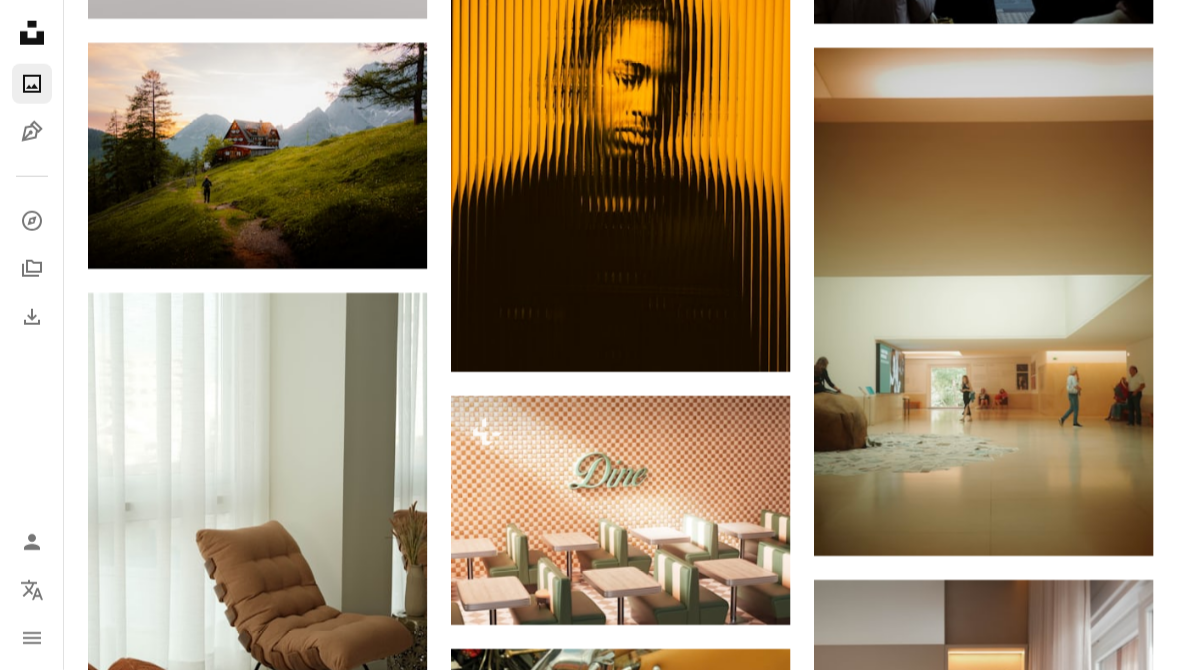 click on "Plus sign for Unsplash+ A heart A plus sign Susan Wilkinson For Unsplash+ A lock Download A heart A plus sign Peter Thomas Available for hire A checkmark inside of a circle Arrow pointing down Plus sign for Unsplash+ A heart A plus sign Stacey Knipe For Unsplash+ A lock Download A heart A plus sign Jack Available for hire A checkmark inside of a circle Arrow pointing down A heart A plus sign Sagar Kulkarni Available for hire A checkmark inside of a circle Arrow pointing down A heart A plus sign ZHENYU LUO Available for hire A checkmark inside of a circle Arrow pointing down A heart A plus sign Jack Available for hire A checkmark inside of a circle Arrow pointing down Plus sign for Unsplash+ A heart A plus sign Lawrence Krowdeed For Unsplash+ A lock Download A heart A plus sign Declan Sun Available for hire A checkmark inside of a circle Arrow pointing down A heart A plus sign Valentin Arrow pointing down A heart A plus sign Forlll De Rad Available for hire A checkmark inside of a circle Arrow pointing down" at bounding box center [257, -699] 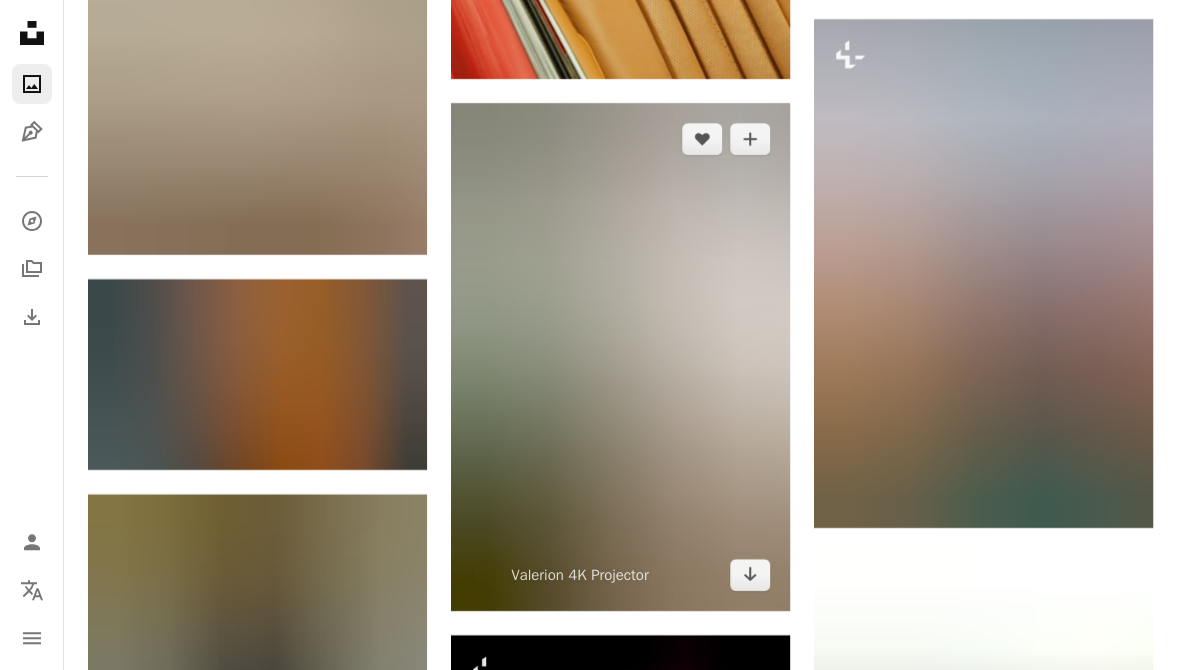 scroll, scrollTop: 7127, scrollLeft: 0, axis: vertical 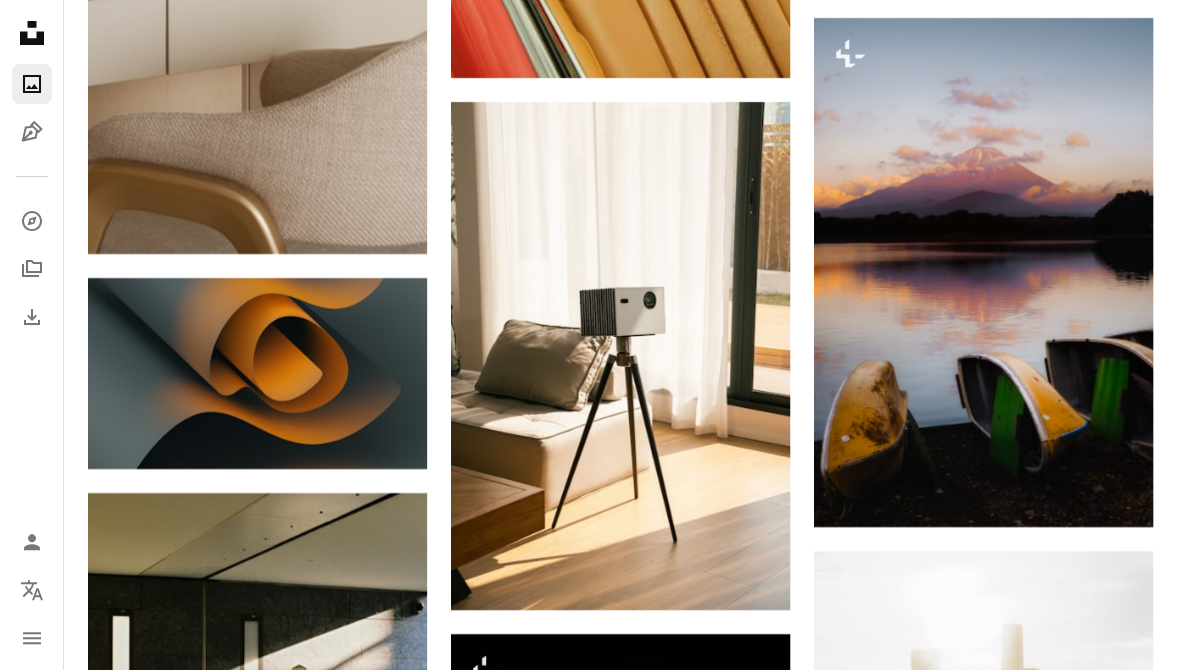 click on "Plus sign for Unsplash+ A heart A plus sign Susan Wilkinson For Unsplash+ A lock Download A heart A plus sign Peter Thomas Available for hire A checkmark inside of a circle Arrow pointing down Plus sign for Unsplash+ A heart A plus sign Stacey Knipe For Unsplash+ A lock Download A heart A plus sign Jack Available for hire A checkmark inside of a circle Arrow pointing down A heart A plus sign Sagar Kulkarni Available for hire A checkmark inside of a circle Arrow pointing down A heart A plus sign ZHENYU LUO Available for hire A checkmark inside of a circle Arrow pointing down A heart A plus sign Jack Available for hire A checkmark inside of a circle Arrow pointing down Plus sign for Unsplash+ A heart A plus sign Lawrence Krowdeed For Unsplash+ A lock Download A heart A plus sign Declan Sun Available for hire A checkmark inside of a circle Arrow pointing down A heart A plus sign Valentin Arrow pointing down A heart A plus sign Forlll De Rad Available for hire A checkmark inside of a circle Arrow pointing down" at bounding box center (620, -1779) 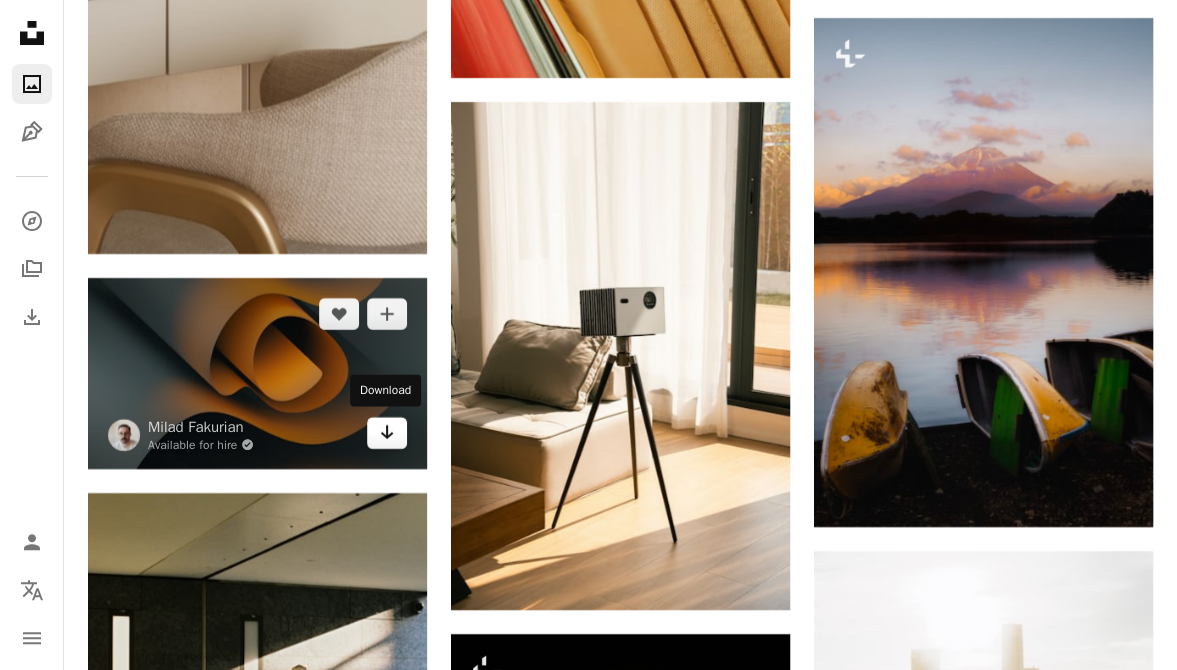 click 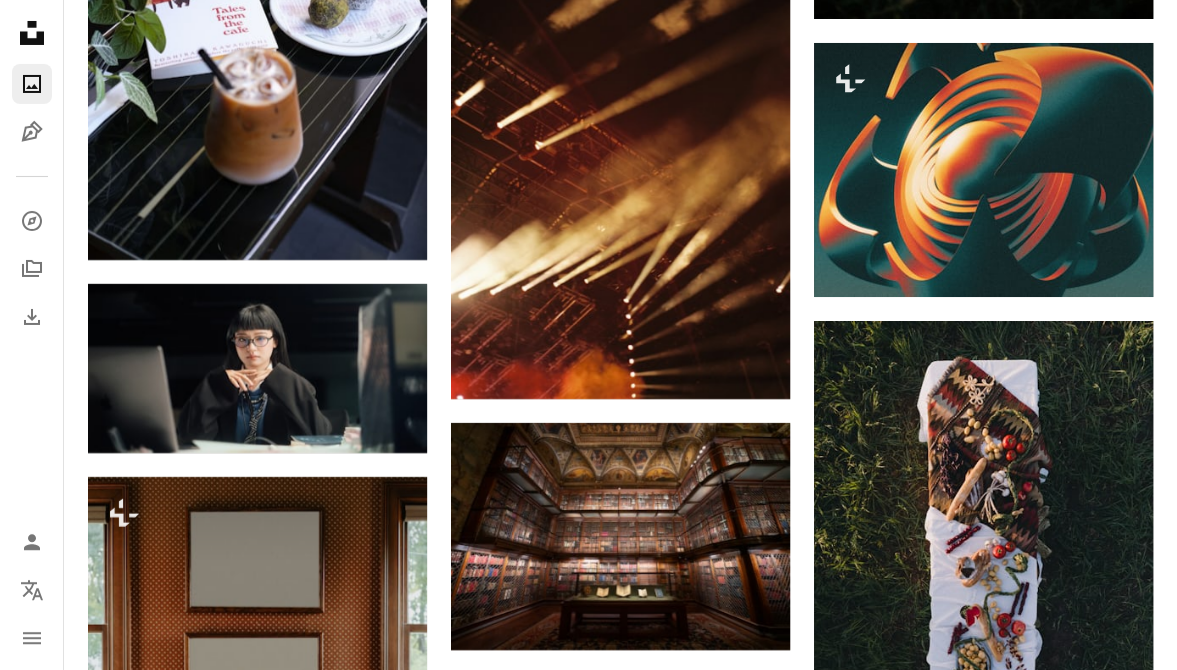 scroll, scrollTop: 10445, scrollLeft: 0, axis: vertical 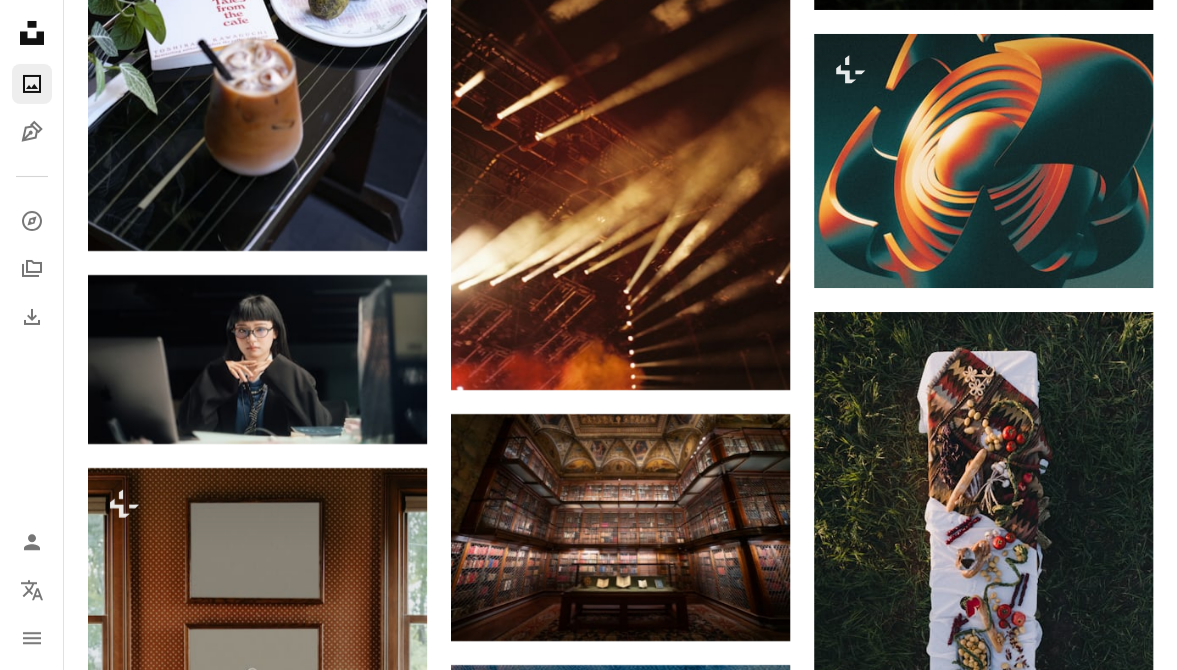 click on "Plus sign for Unsplash+ A heart A plus sign Susan Wilkinson For Unsplash+ A lock Download A heart A plus sign Peter Thomas Available for hire A checkmark inside of a circle Arrow pointing down Plus sign for Unsplash+ A heart A plus sign Stacey Knipe For Unsplash+ A lock Download A heart A plus sign Jack Available for hire A checkmark inside of a circle Arrow pointing down A heart A plus sign Sagar Kulkarni Available for hire A checkmark inside of a circle Arrow pointing down A heart A plus sign ZHENYU LUO Available for hire A checkmark inside of a circle Arrow pointing down A heart A plus sign Jack Available for hire A checkmark inside of a circle Arrow pointing down Plus sign for Unsplash+ A heart A plus sign Lawrence Krowdeed For Unsplash+ A lock Download A heart A plus sign Declan Sun Available for hire A checkmark inside of a circle Arrow pointing down A heart A plus sign Valentin Arrow pointing down A heart A plus sign Forlll De Rad Available for hire A checkmark inside of a circle Arrow pointing down" at bounding box center [620, -2883] 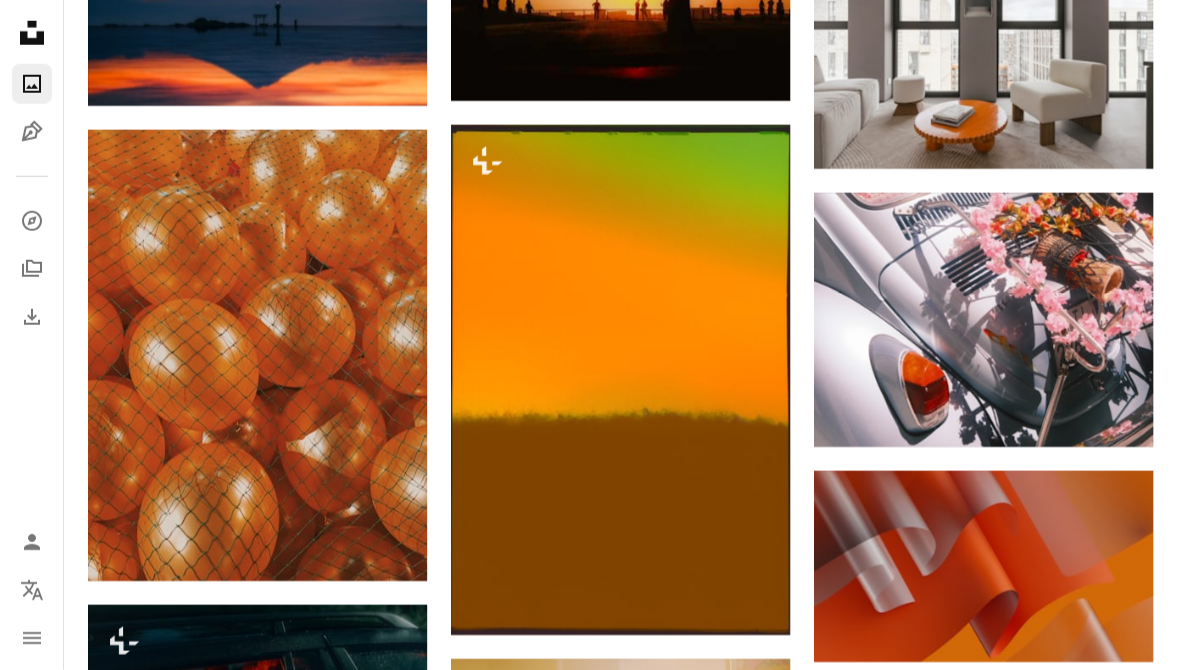 scroll, scrollTop: 13079, scrollLeft: 0, axis: vertical 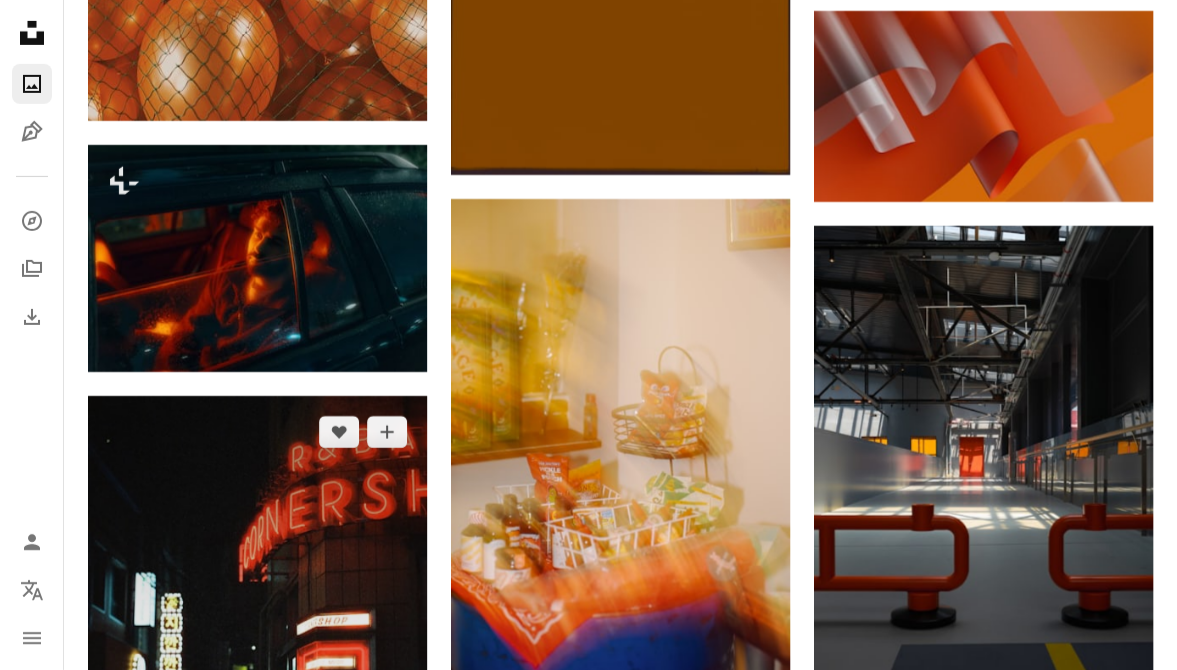click on "A heart" at bounding box center [339, 432] 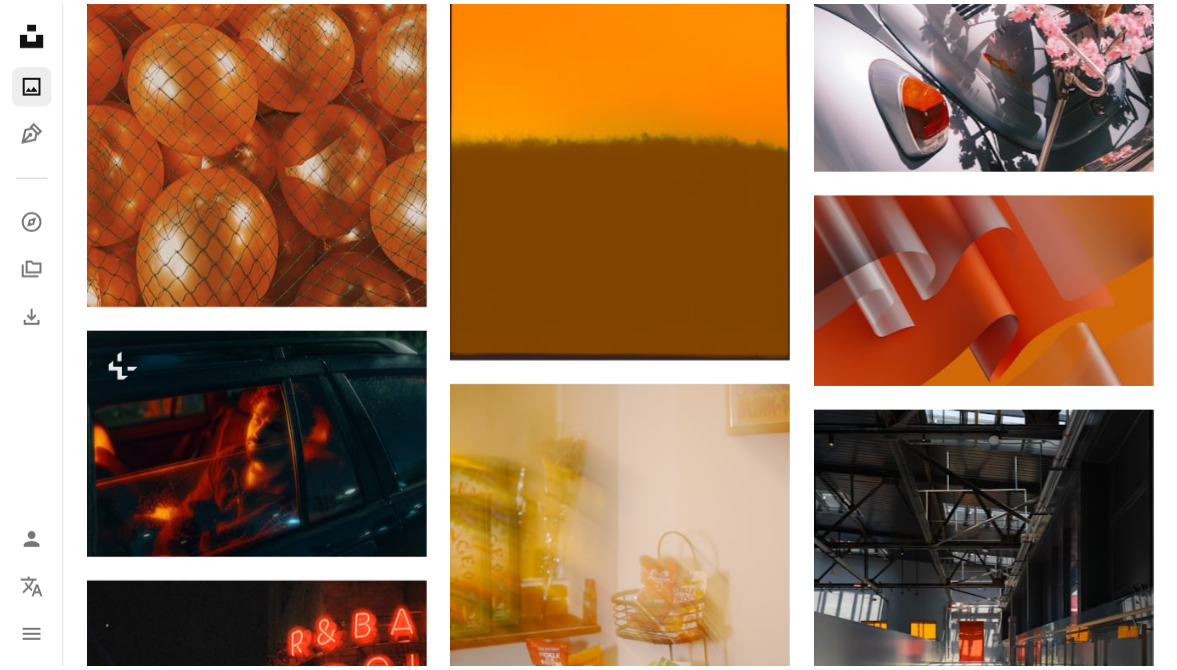 scroll, scrollTop: 0, scrollLeft: 0, axis: both 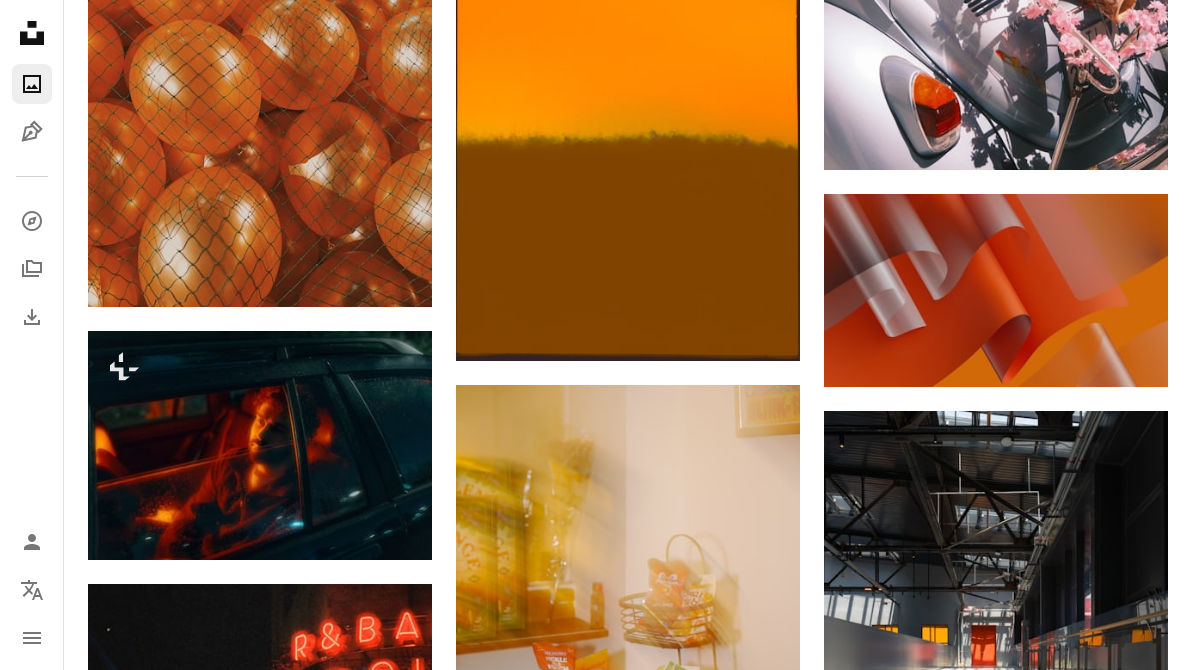 click on "An X shape" at bounding box center (20, 20) 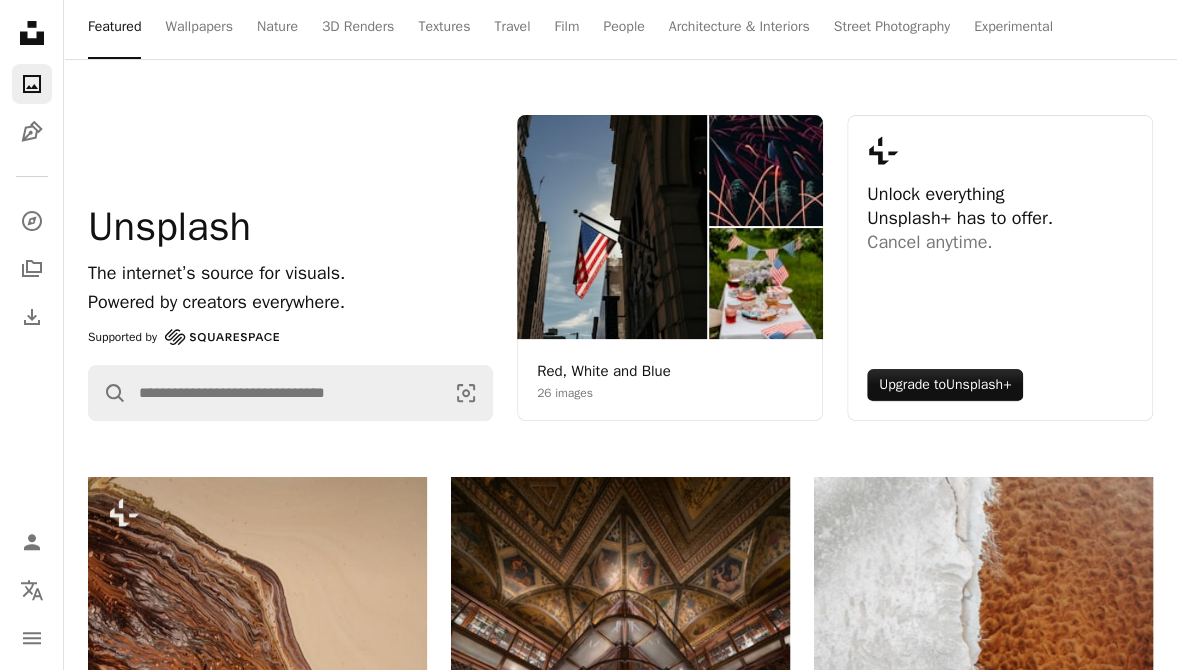 scroll, scrollTop: 0, scrollLeft: 0, axis: both 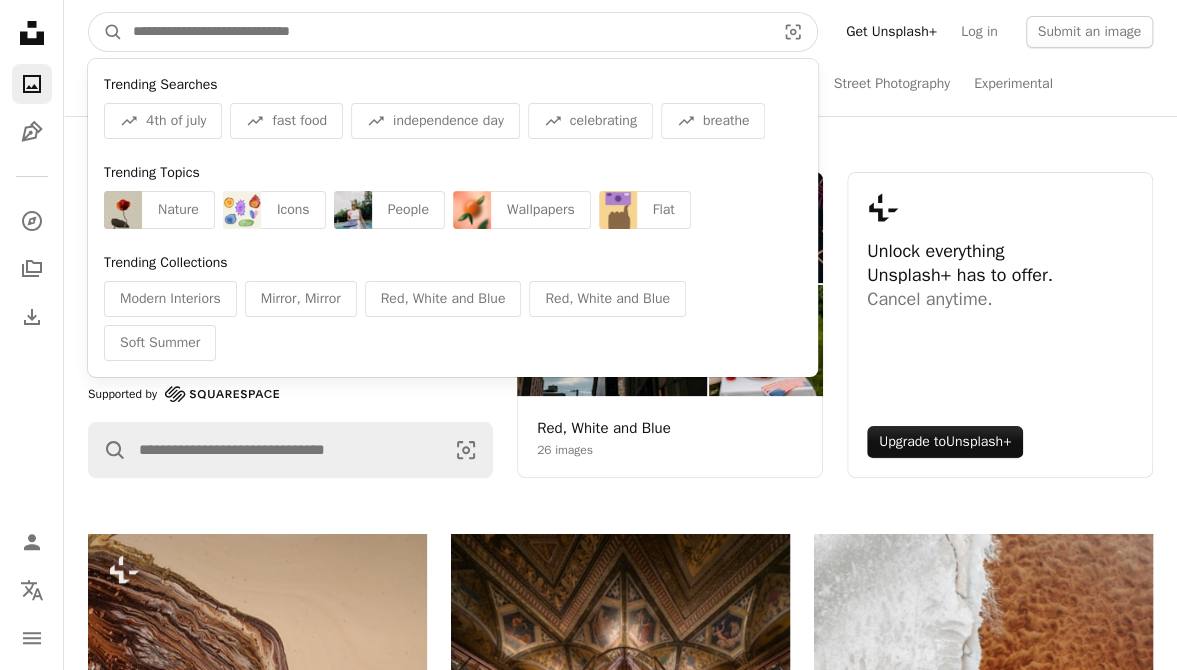 click at bounding box center (446, 32) 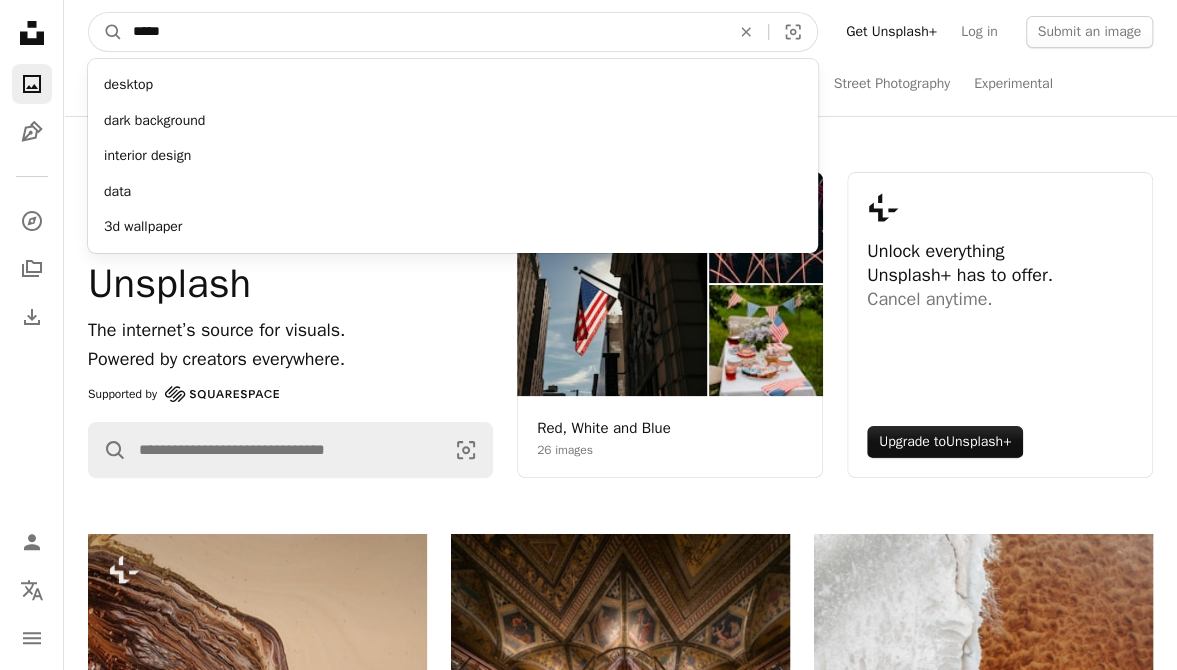 type on "*****" 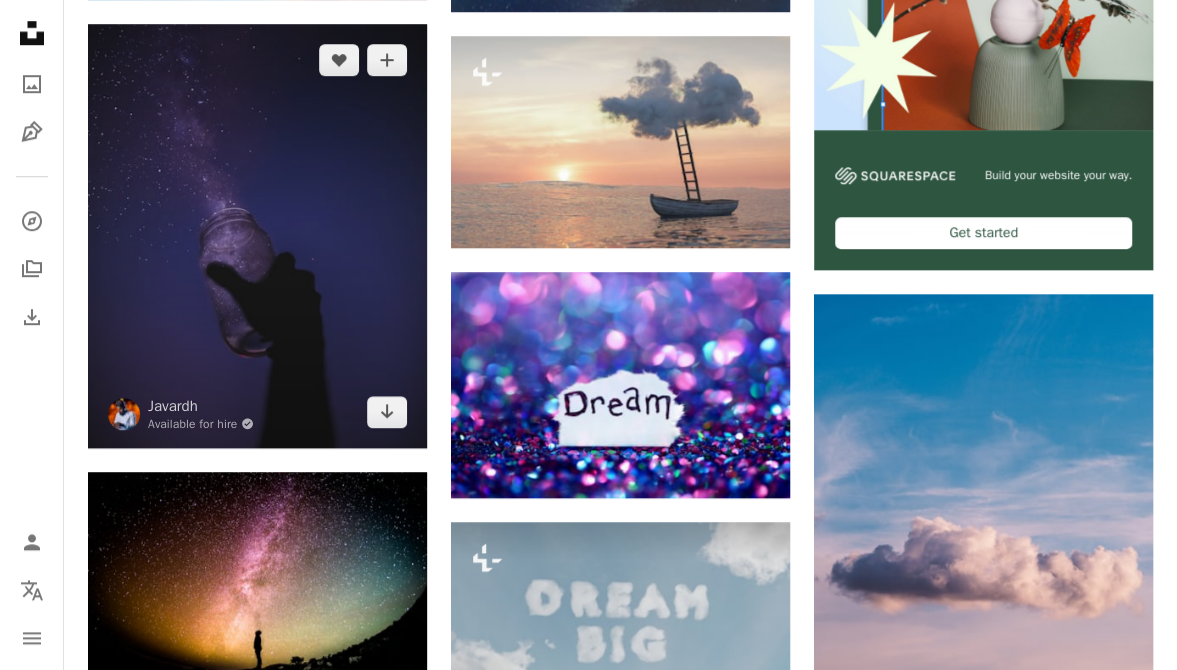 scroll, scrollTop: 721, scrollLeft: 0, axis: vertical 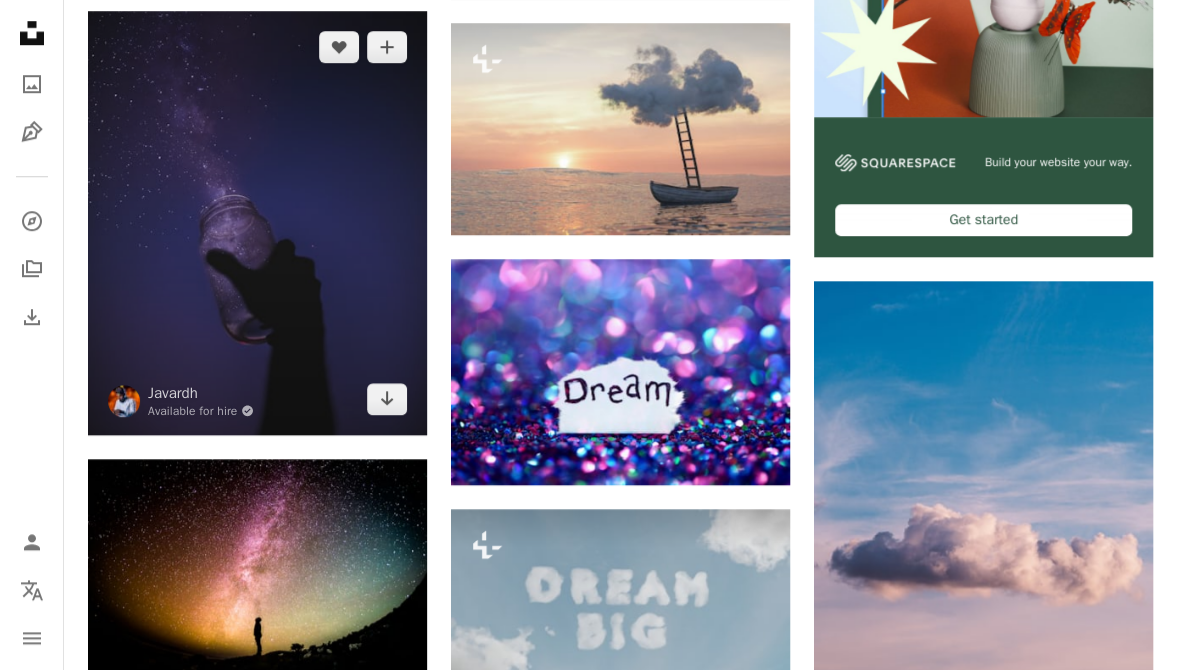click at bounding box center [257, 223] 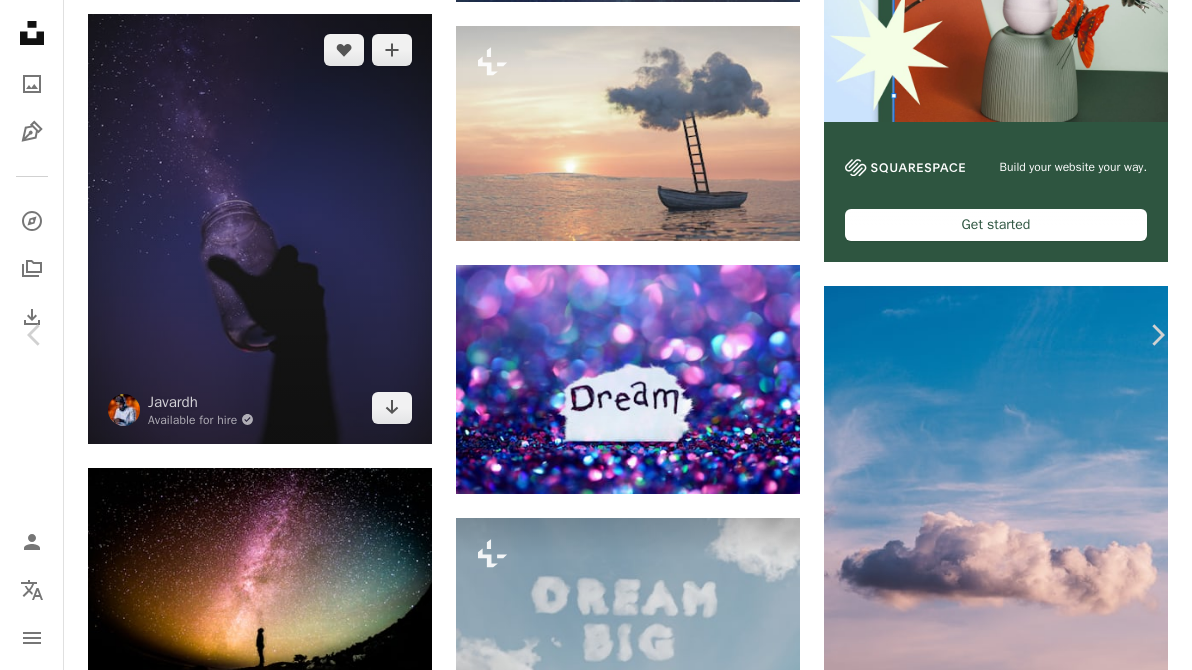 type 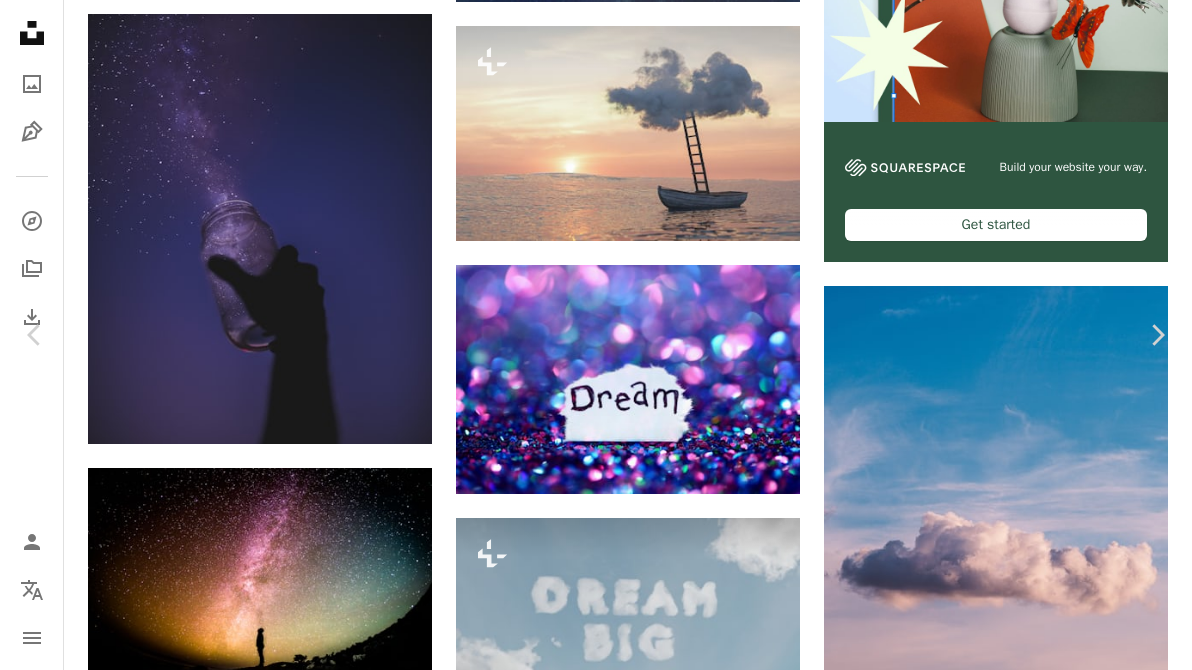 click on "Download free" at bounding box center (993, 3426) 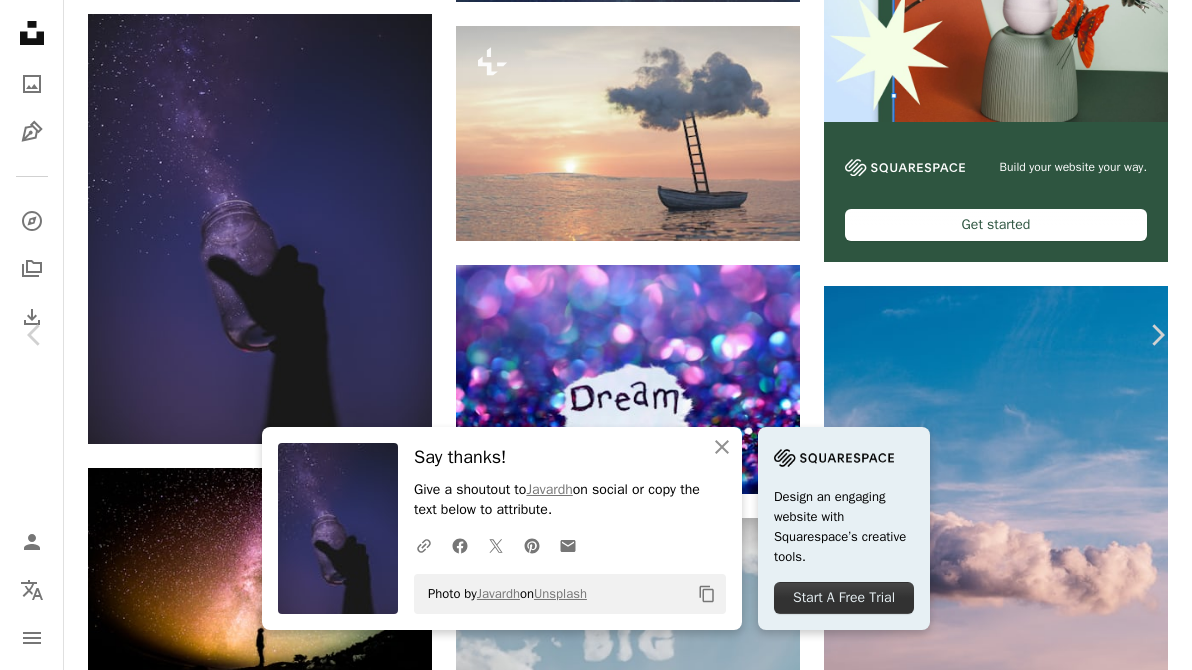 click on "A forward-right arrow Share Info icon Info More Actions Calendar outlined Published on September 13, 2018 Camera NIKON CORPORATION, NIKON D610 Safety Free to use under the Unsplash License experimental portrait building space human architecture photo face night universe grey photography dream outdoors astronomy outer space Cover Photos & Images Free pictures Browse premium related images on iStock | Save 20% with code UNSPLASH20 Related images A heart A plus sign Alex" at bounding box center [596, 3714] 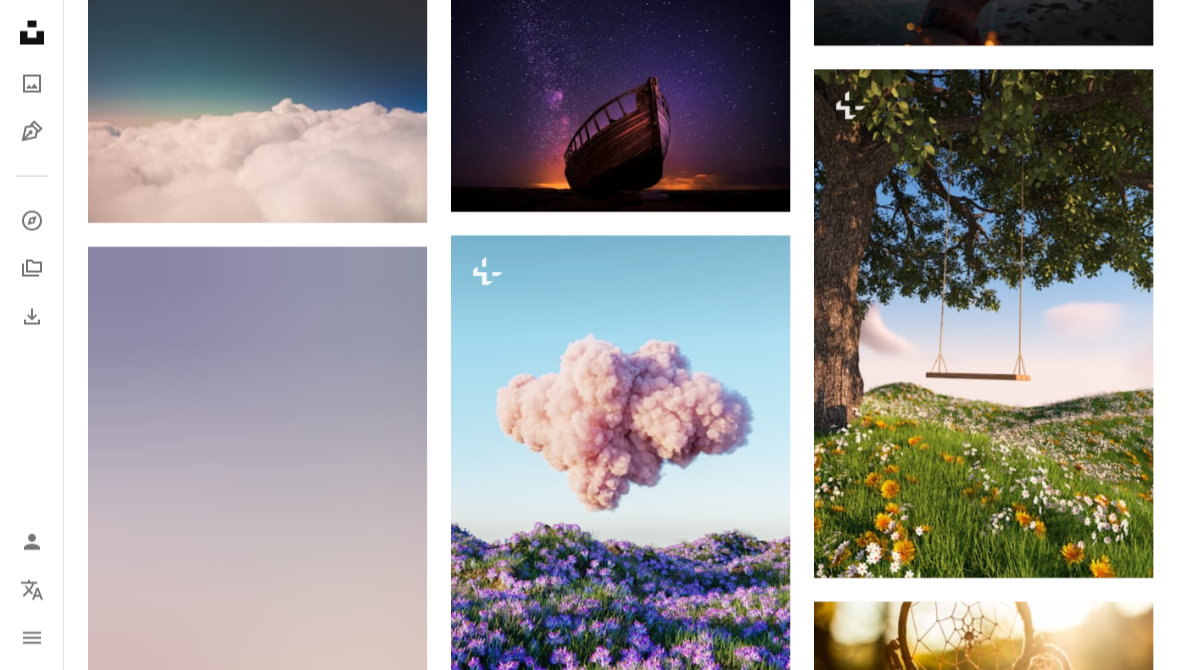 scroll, scrollTop: 1975, scrollLeft: 0, axis: vertical 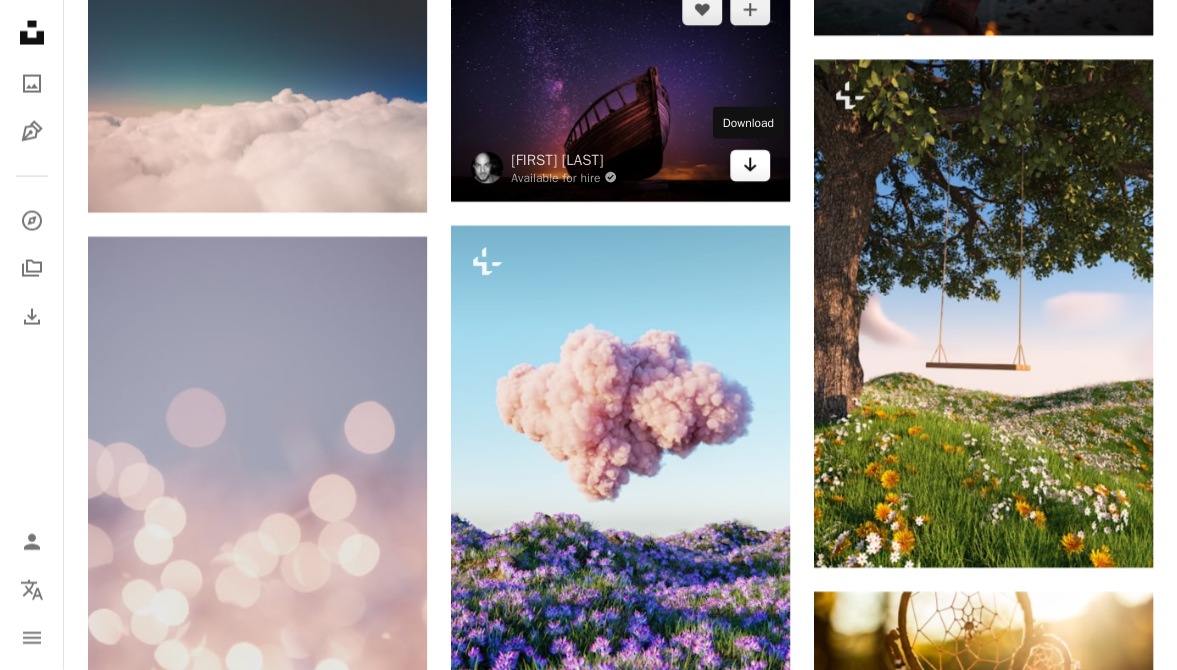 click 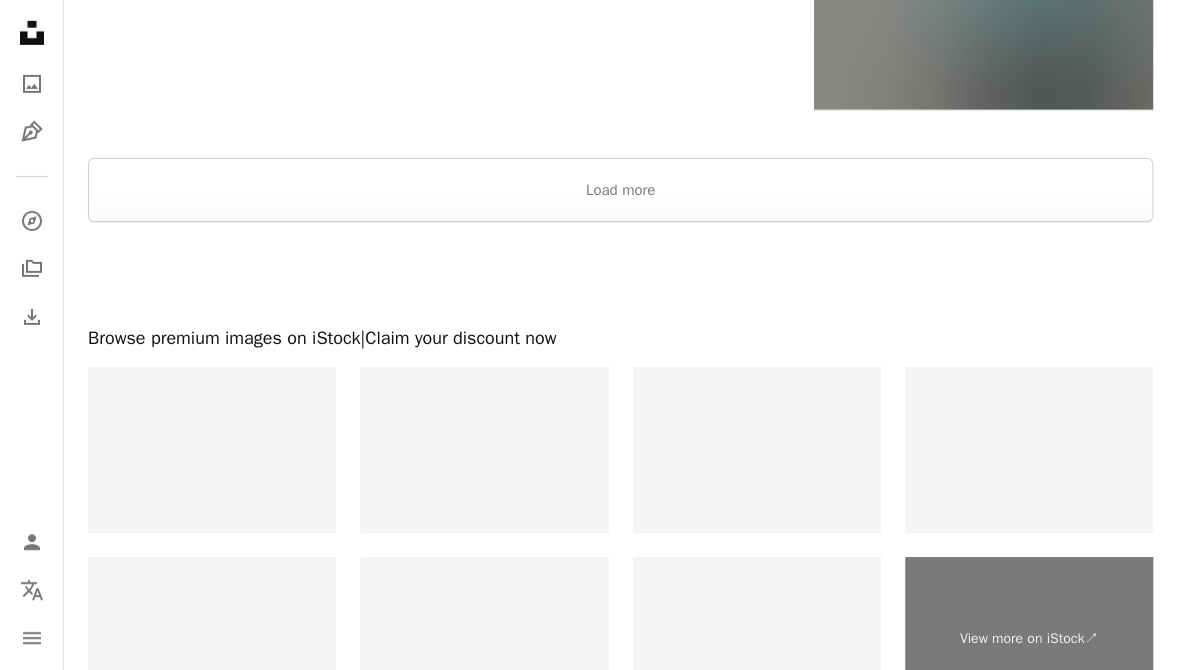 scroll, scrollTop: 3083, scrollLeft: 0, axis: vertical 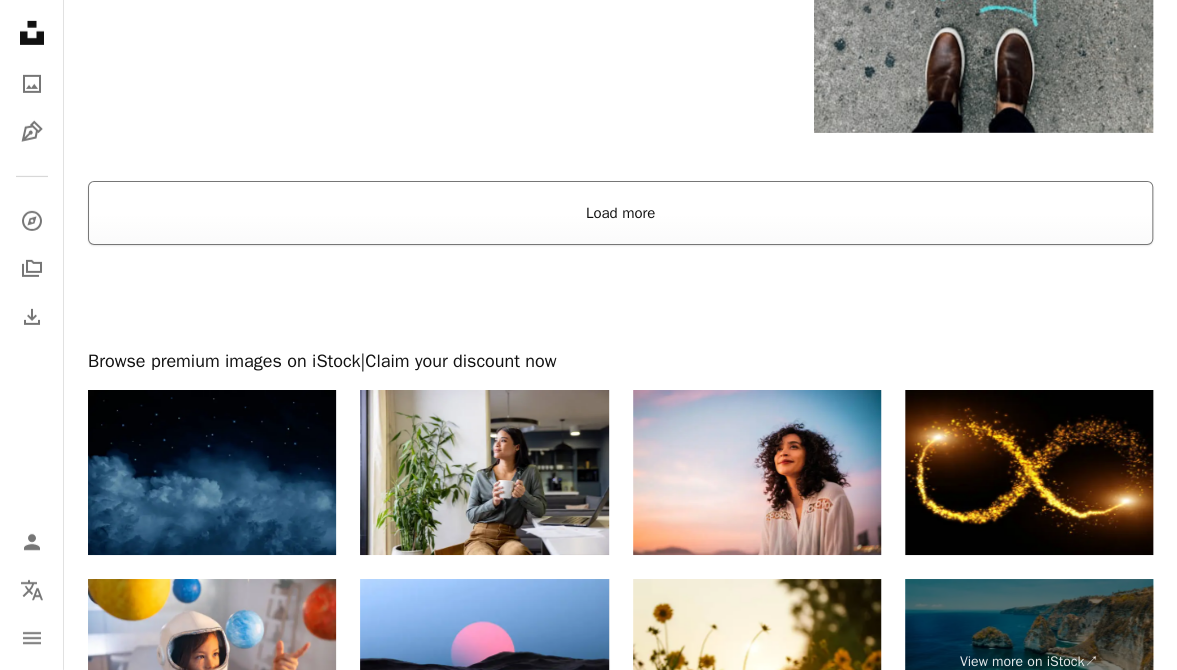 click on "Load more" at bounding box center [620, 213] 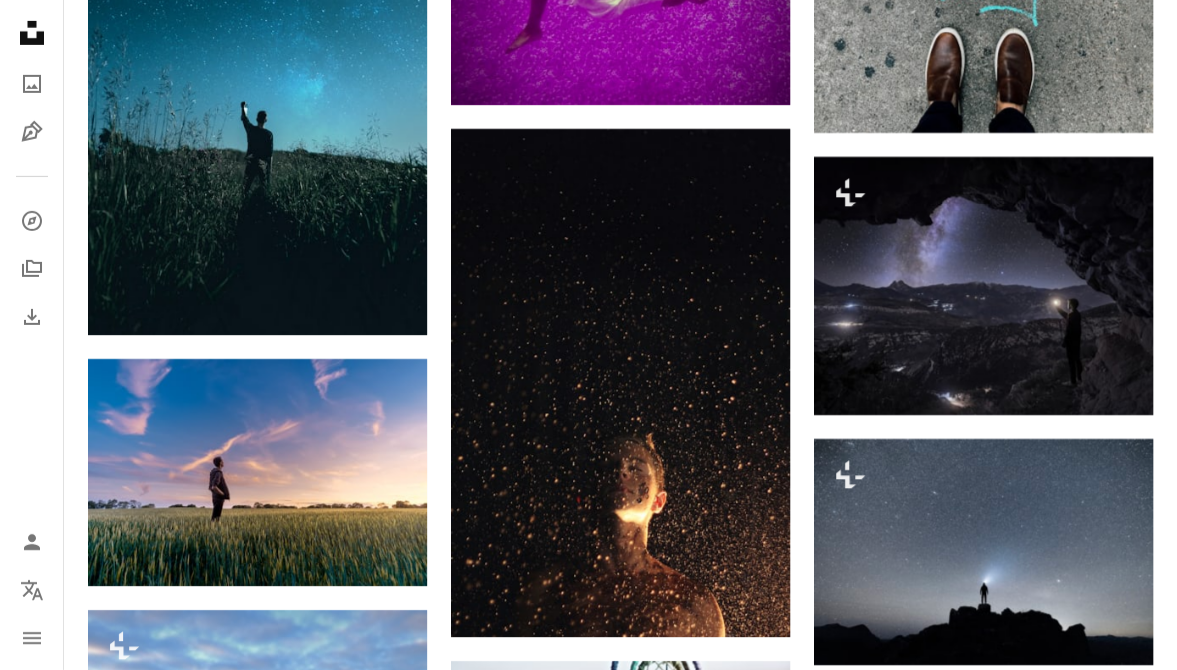 click on "Plus sign for Unsplash+ A heart A plus sign Getty Images For  Unsplash+ A lock Download A heart A plus sign Javardh Available for hire A checkmark inside of a circle Arrow pointing down A heart A plus sign Greg Rakozy Available for hire A checkmark inside of a circle Arrow pointing down A heart A plus sign Sebastián León Prado Arrow pointing down A heart A plus sign Kyle Smith Available for hire A checkmark inside of a circle Arrow pointing down A heart A plus sign Alexander Grey Arrow pointing down A heart A plus sign Denys Nevozhai Available for hire A checkmark inside of a circle Arrow pointing down A heart A plus sign Josh Hild Available for hire A checkmark inside of a circle Arrow pointing down A heart A plus sign Benjamin Davies Available for hire A checkmark inside of a circle Arrow pointing down Plus sign for Unsplash+ A heart A plus sign Mo For  Unsplash+ A lock Download On-brand and on budget images for your next campaign Learn More Plus sign for Unsplash+ A heart A plus sign Getty Images For" at bounding box center (620, 139) 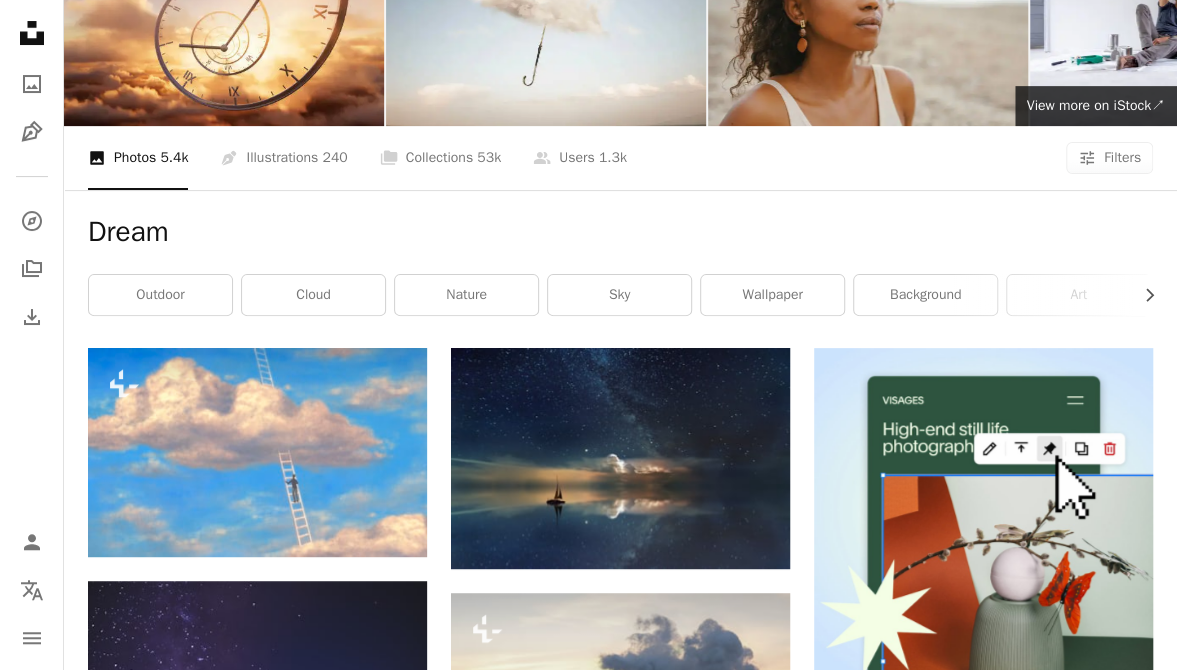 scroll, scrollTop: 0, scrollLeft: 0, axis: both 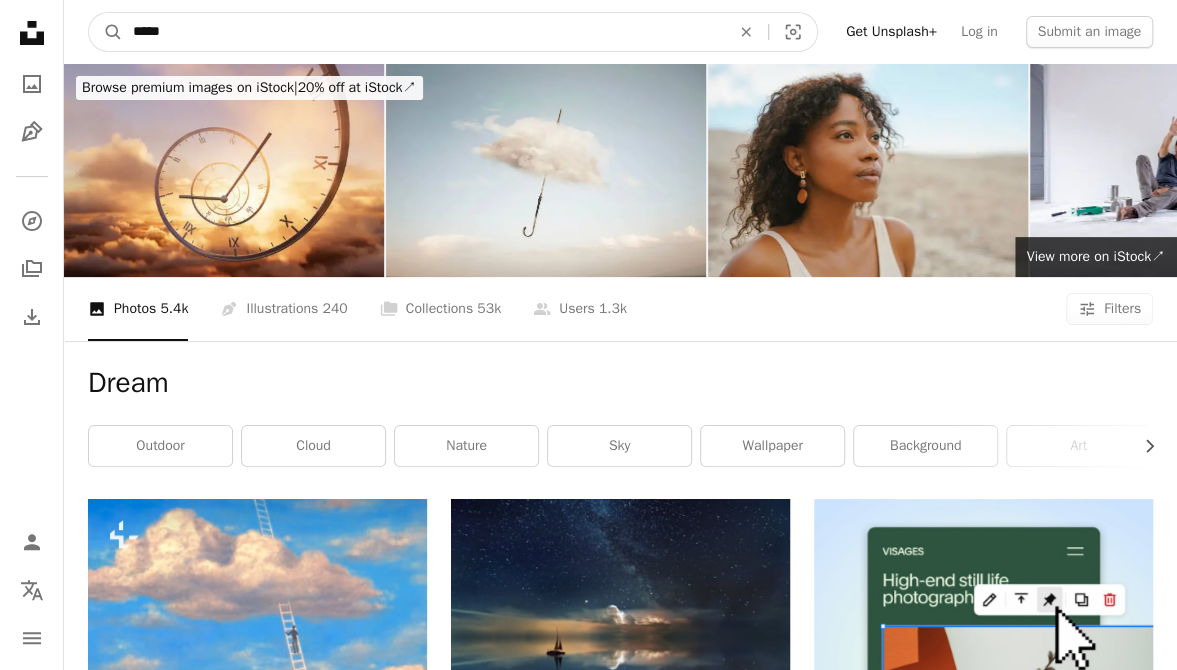click on "*****" at bounding box center [423, 32] 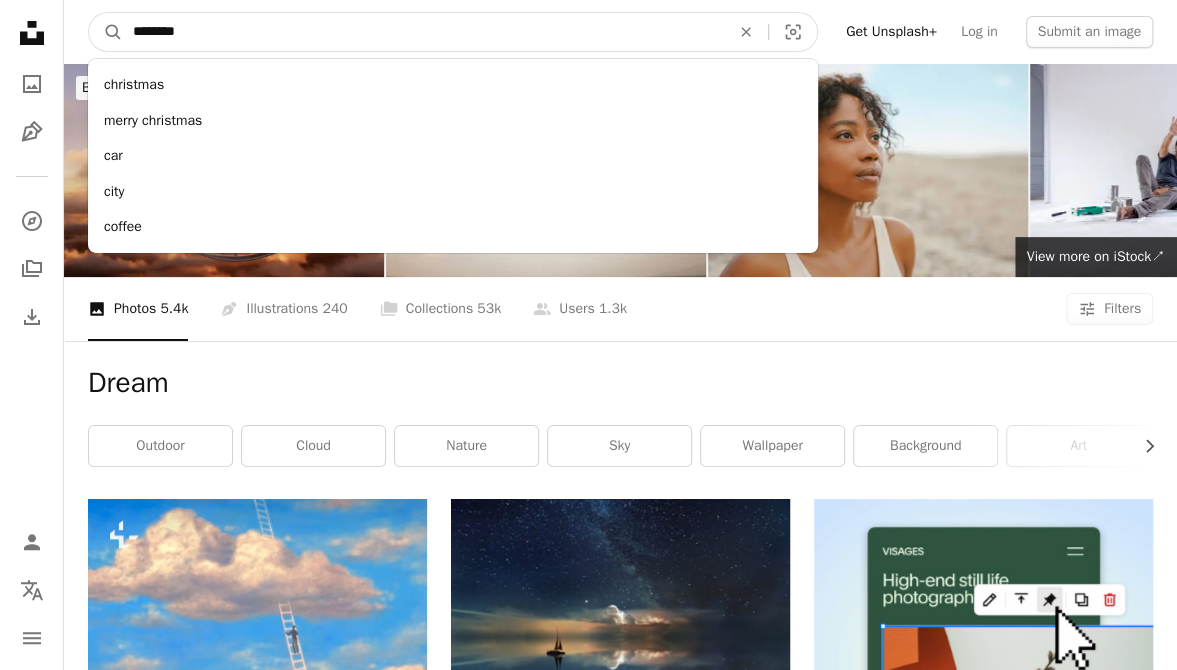 type on "********" 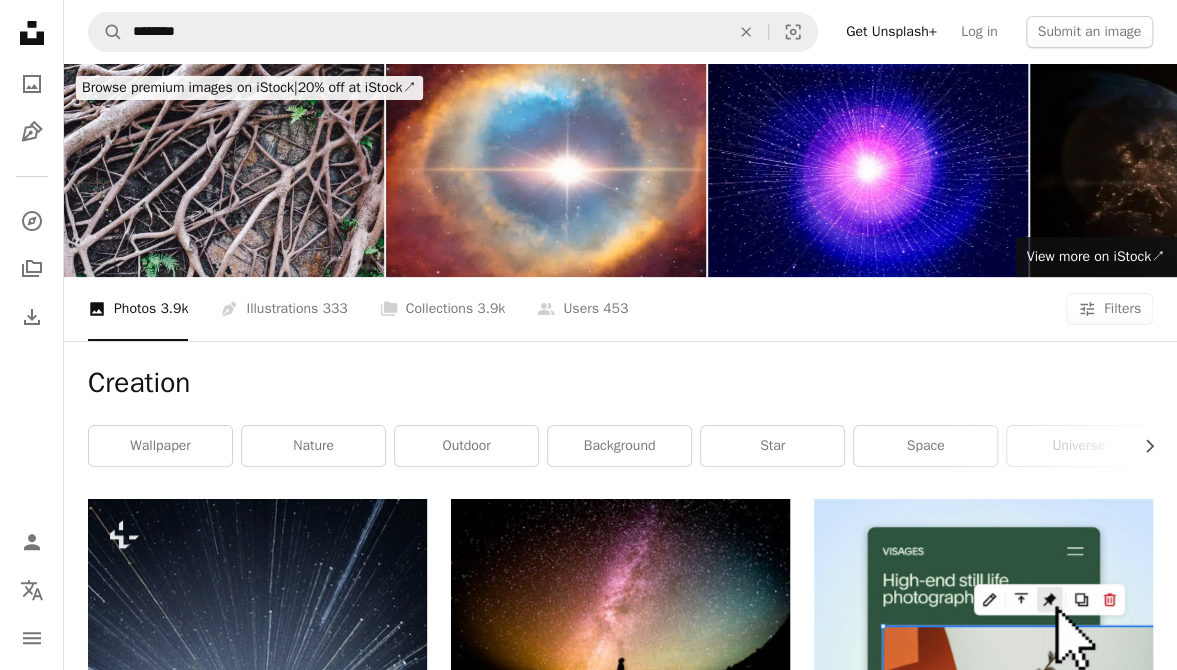 click on "Creation" at bounding box center [620, 383] 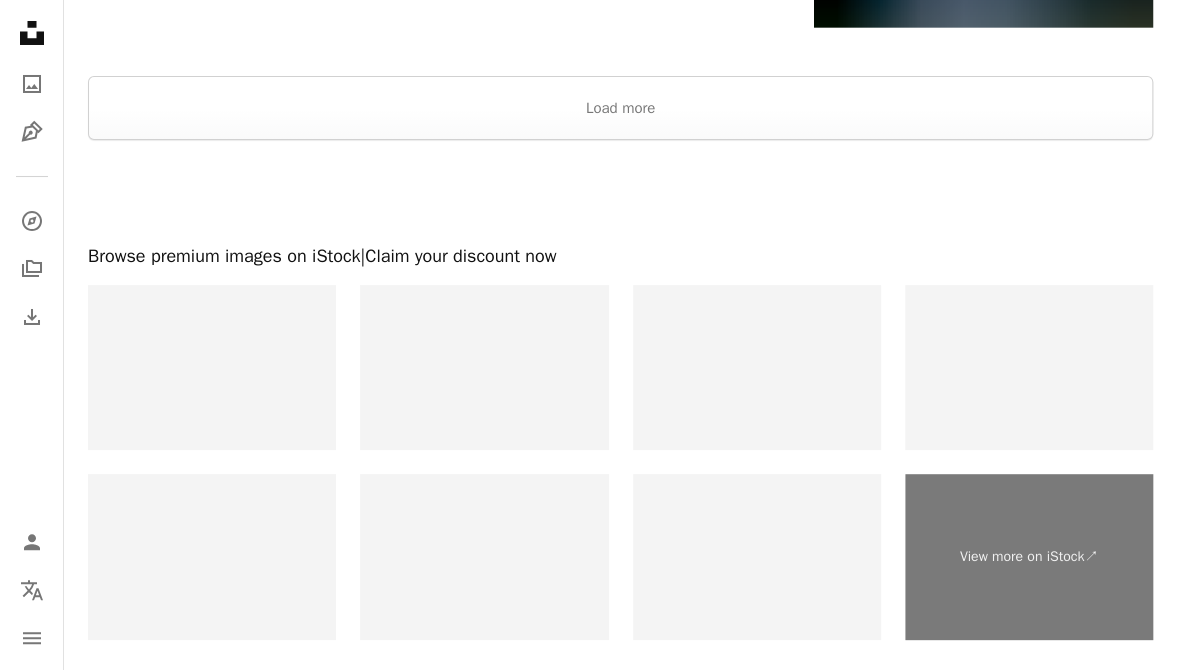 scroll, scrollTop: 3479, scrollLeft: 0, axis: vertical 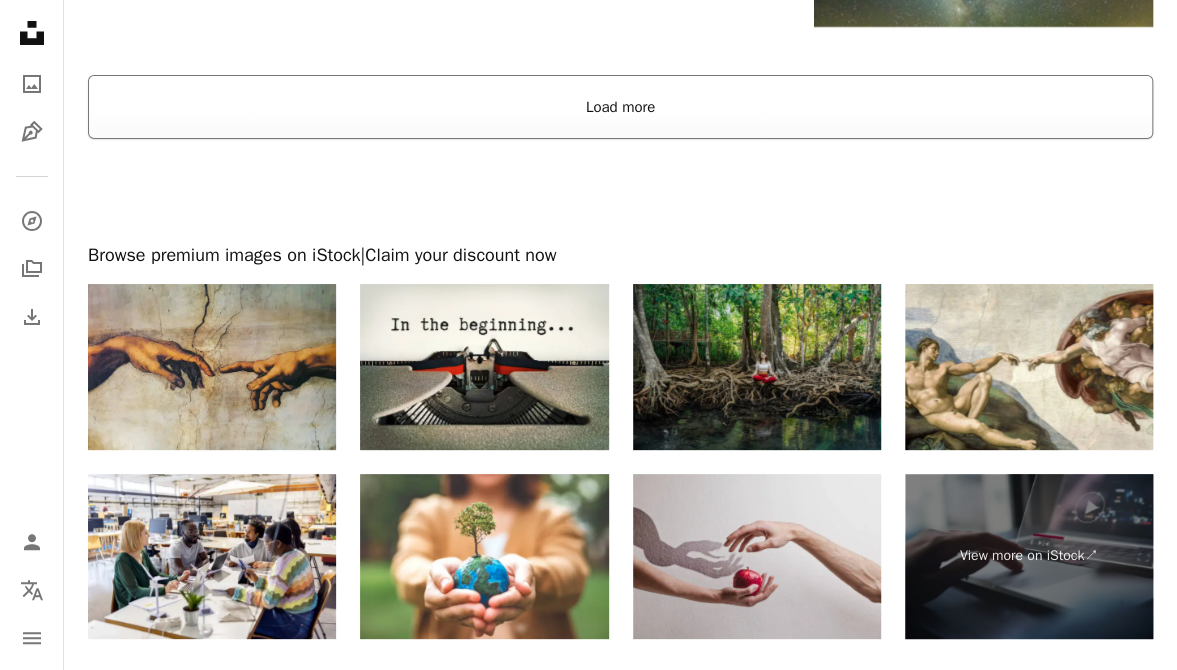 click on "Load more" at bounding box center (620, 107) 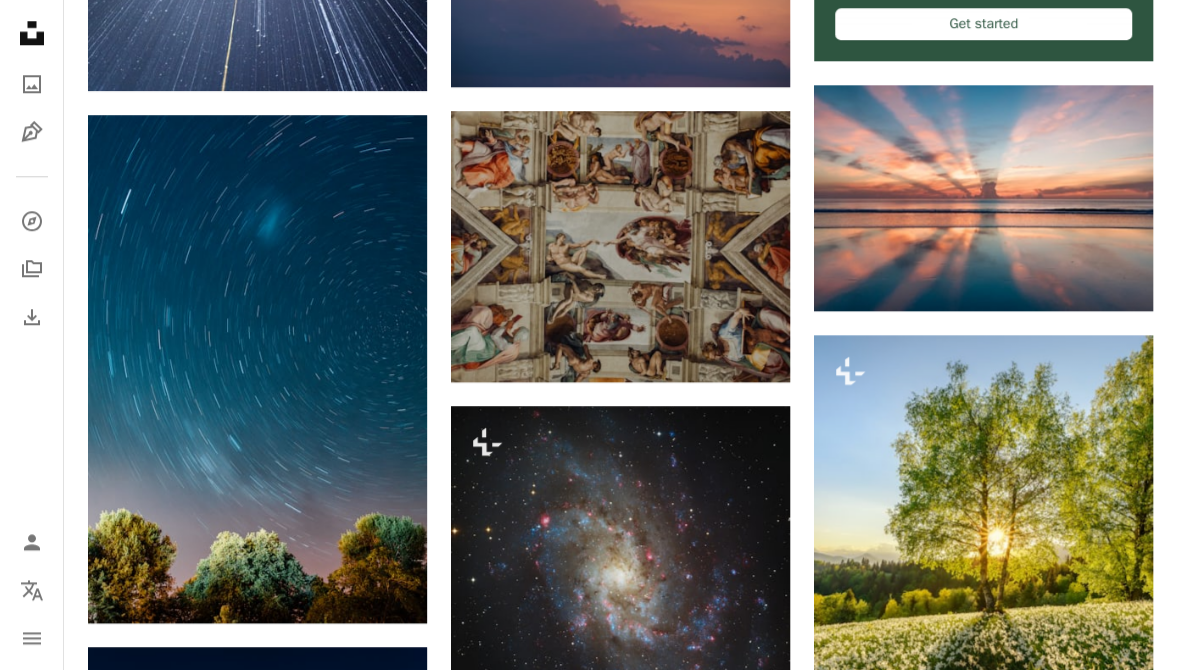 scroll, scrollTop: 0, scrollLeft: 0, axis: both 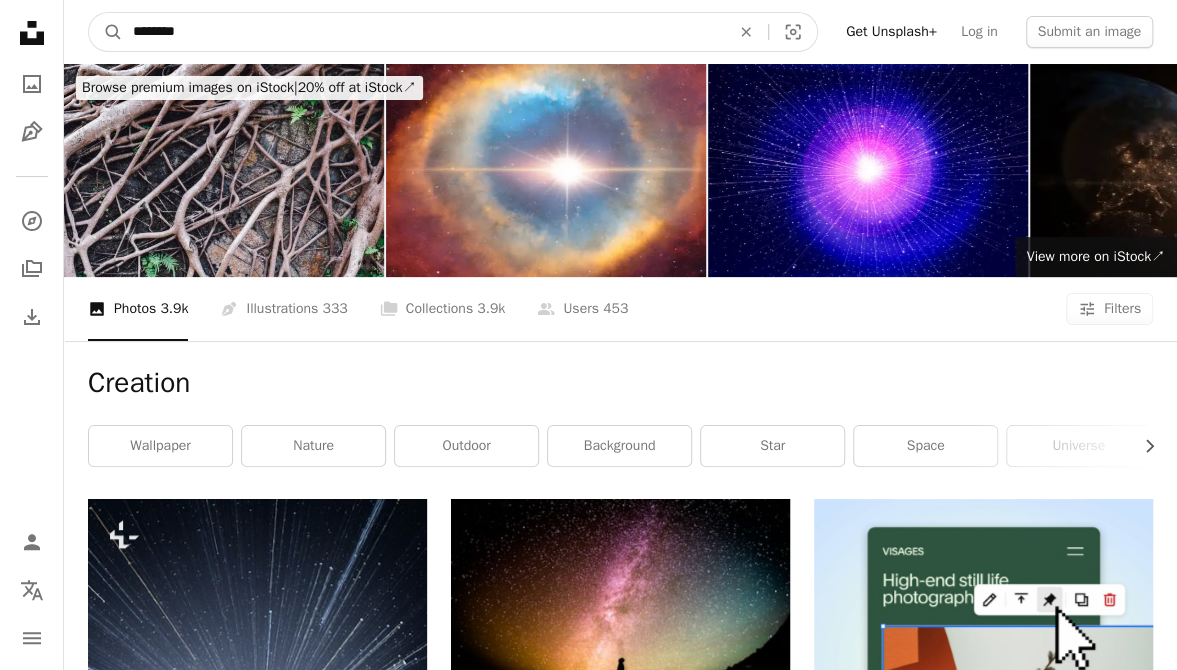 click on "********" at bounding box center (423, 32) 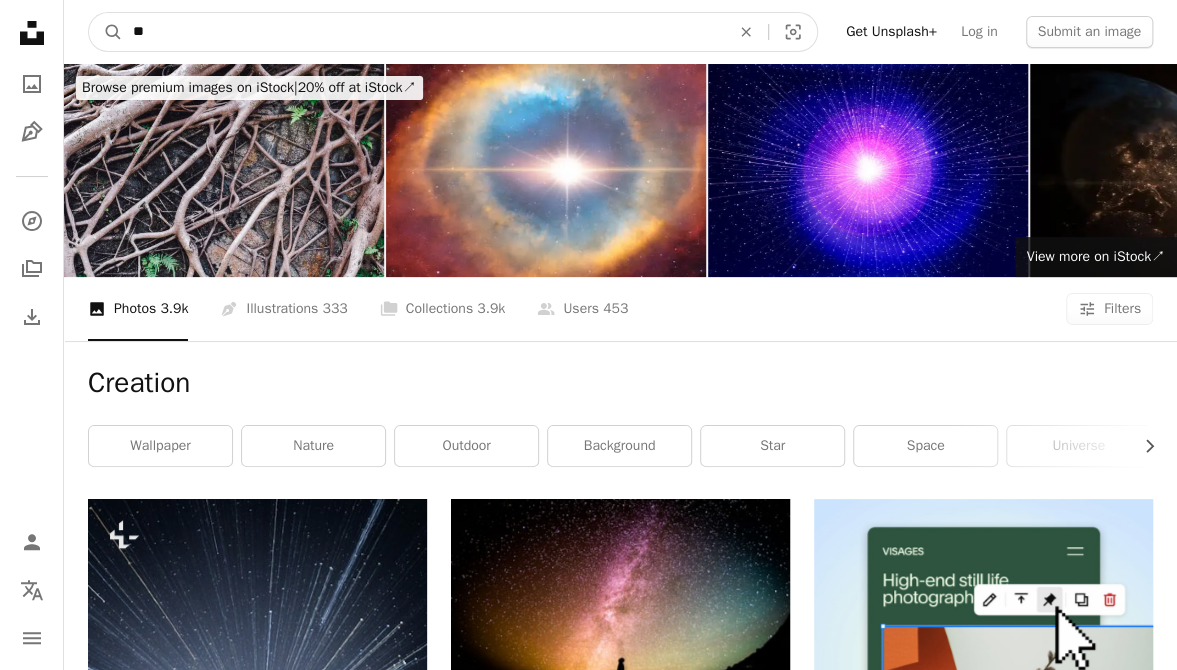 type on "***" 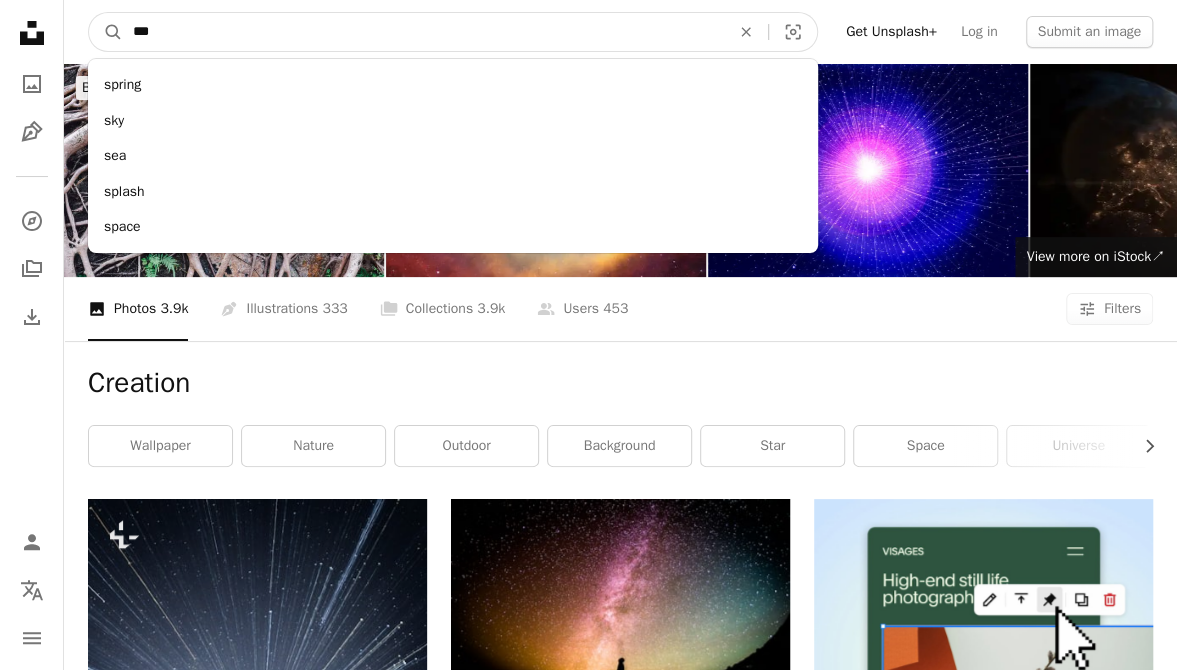 click on "A magnifying glass" at bounding box center [106, 32] 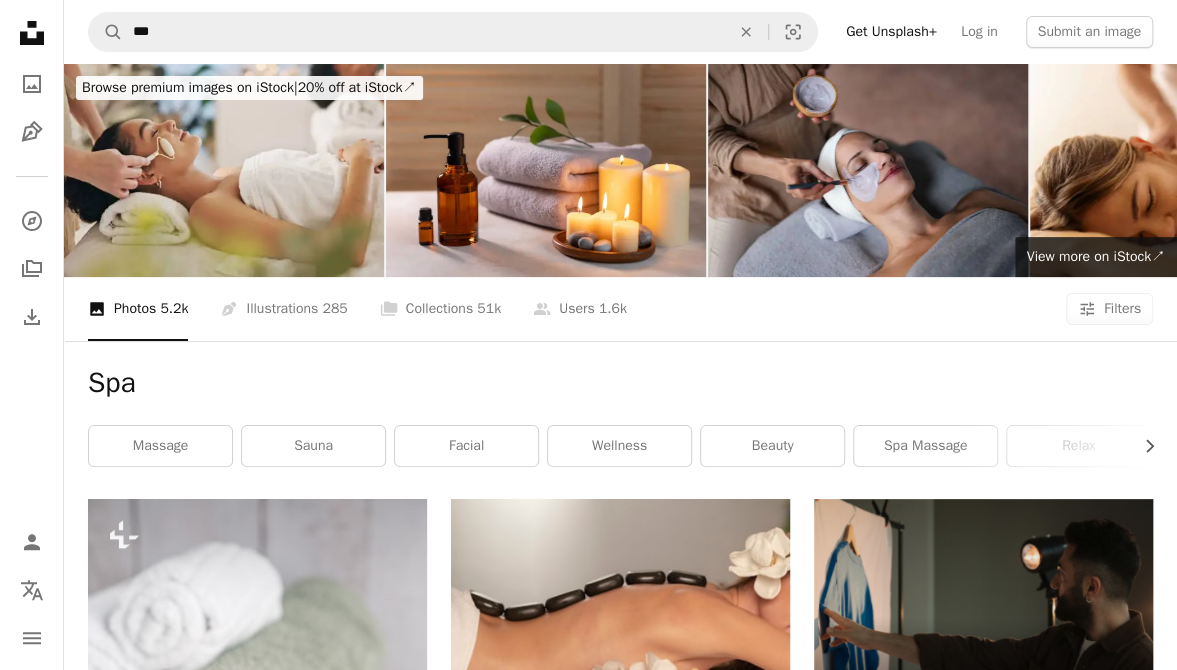 click on "Unsplash logo Unsplash Home A photo Pen Tool A compass A stack of folders Download Person Localization icon navigation menu" at bounding box center [32, 335] 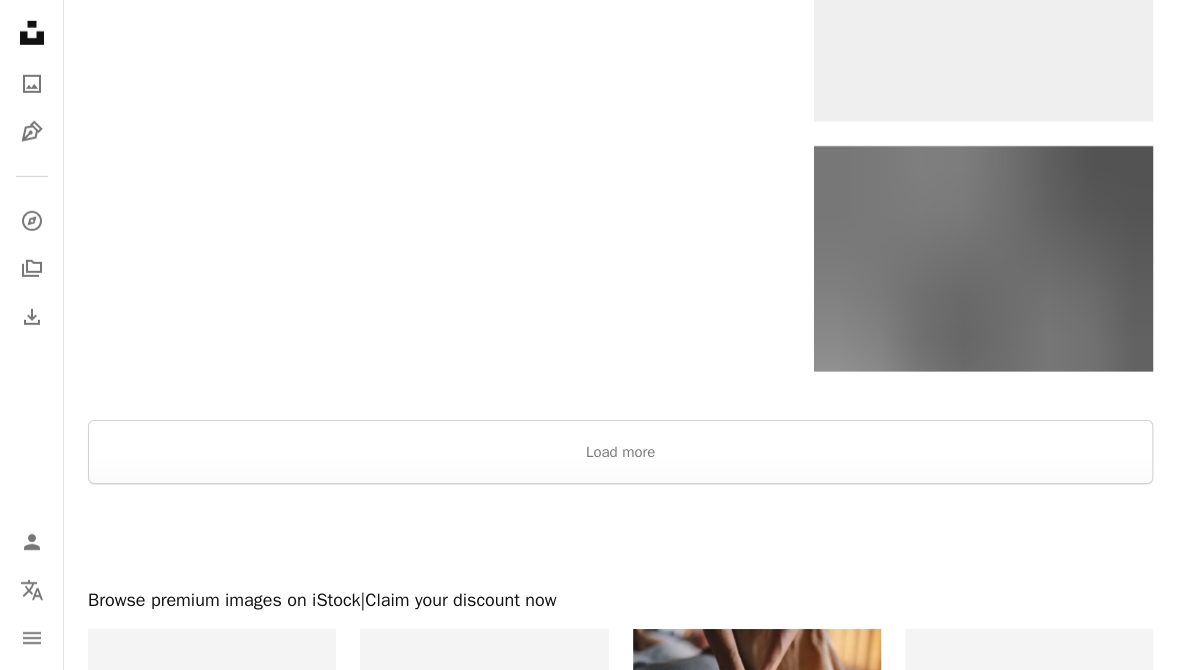 scroll, scrollTop: 2944, scrollLeft: 0, axis: vertical 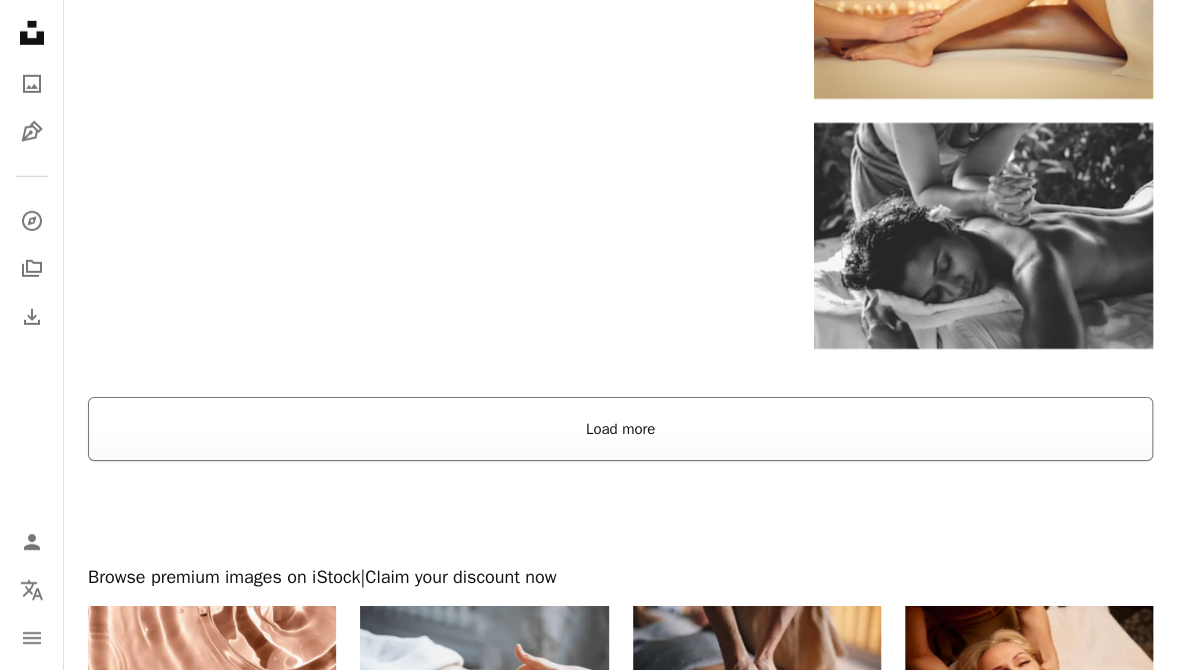 click on "Load more" at bounding box center (620, 429) 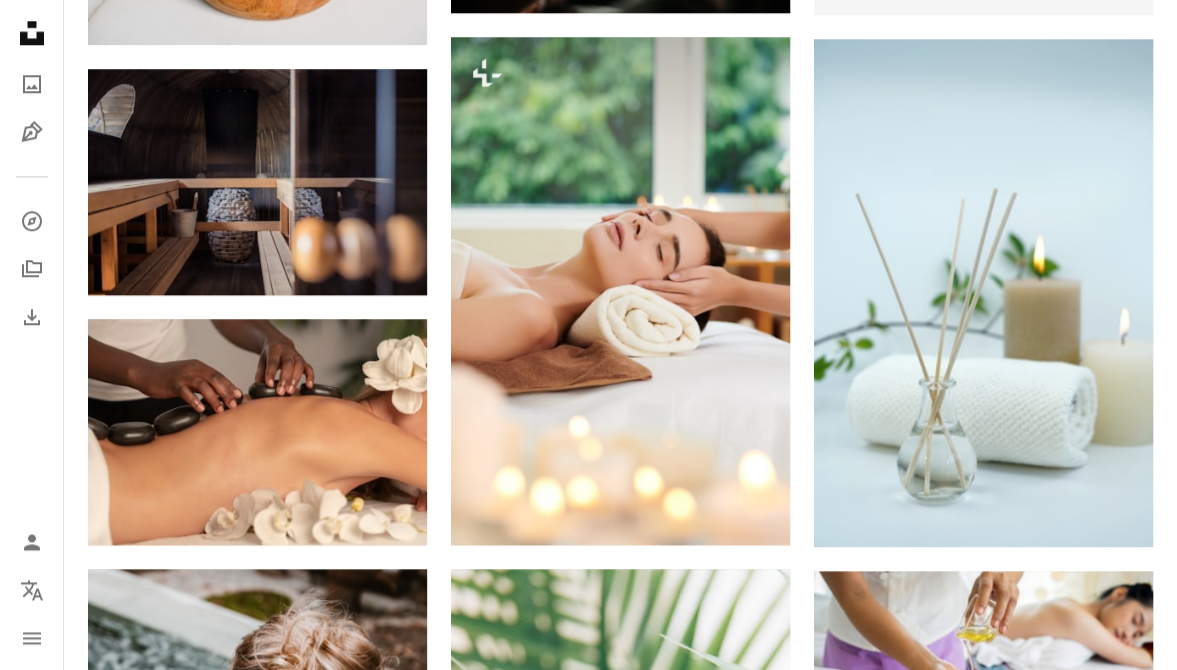 scroll, scrollTop: 0, scrollLeft: 0, axis: both 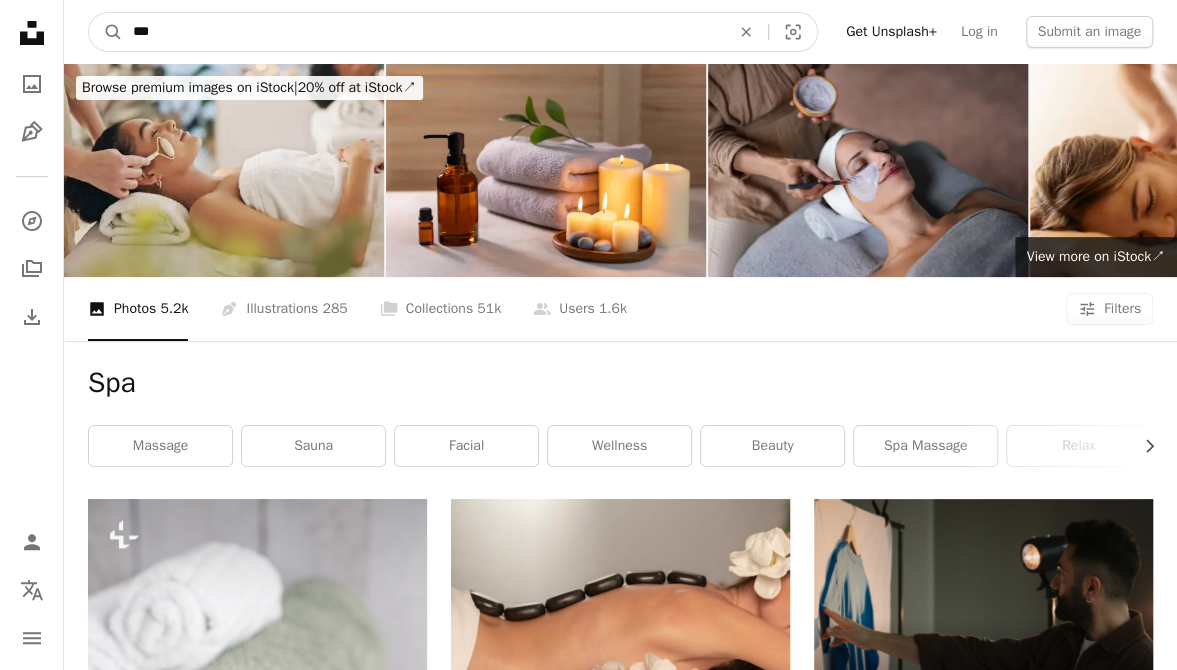 click on "***" at bounding box center (423, 32) 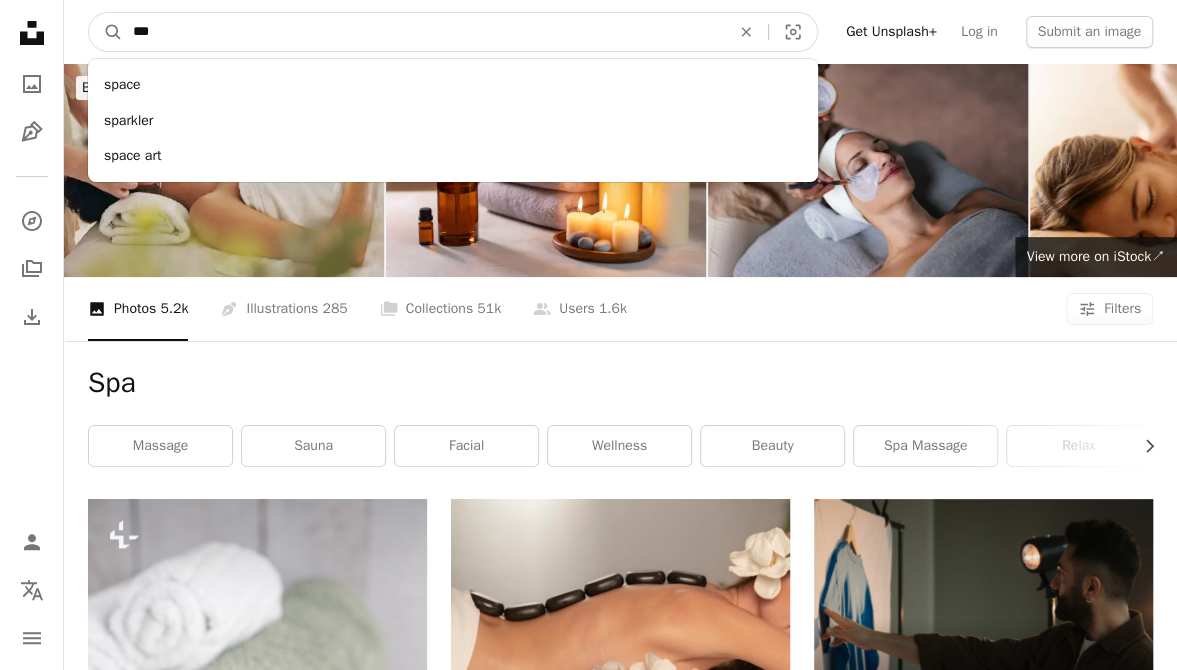 type on "*" 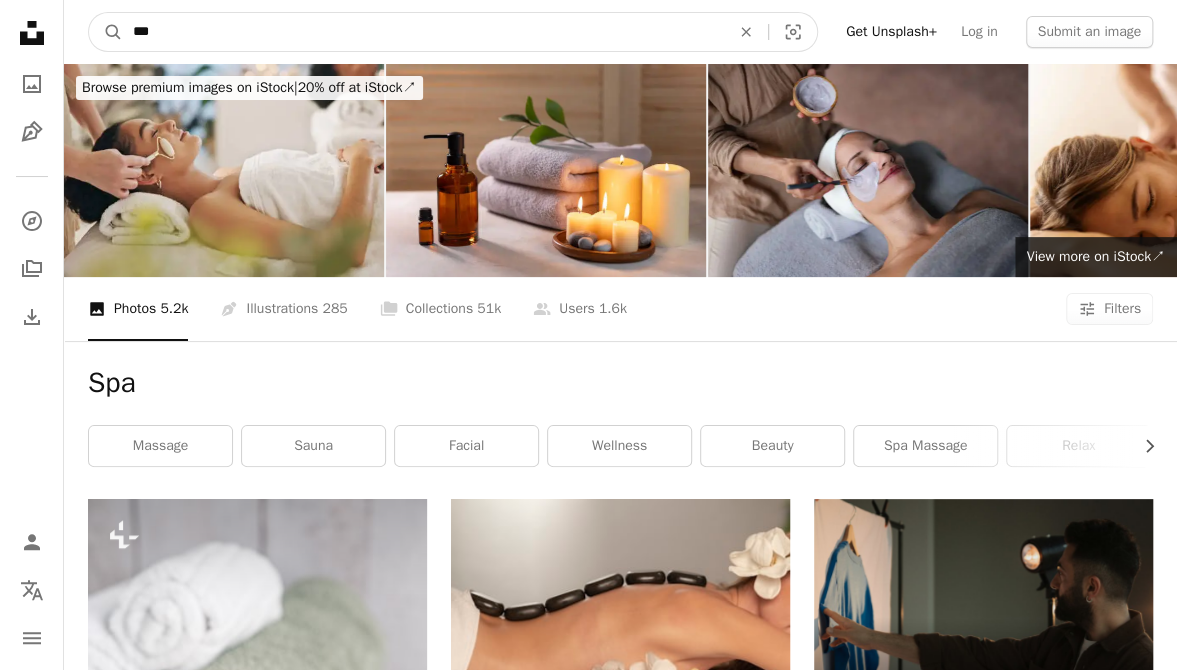type on "****" 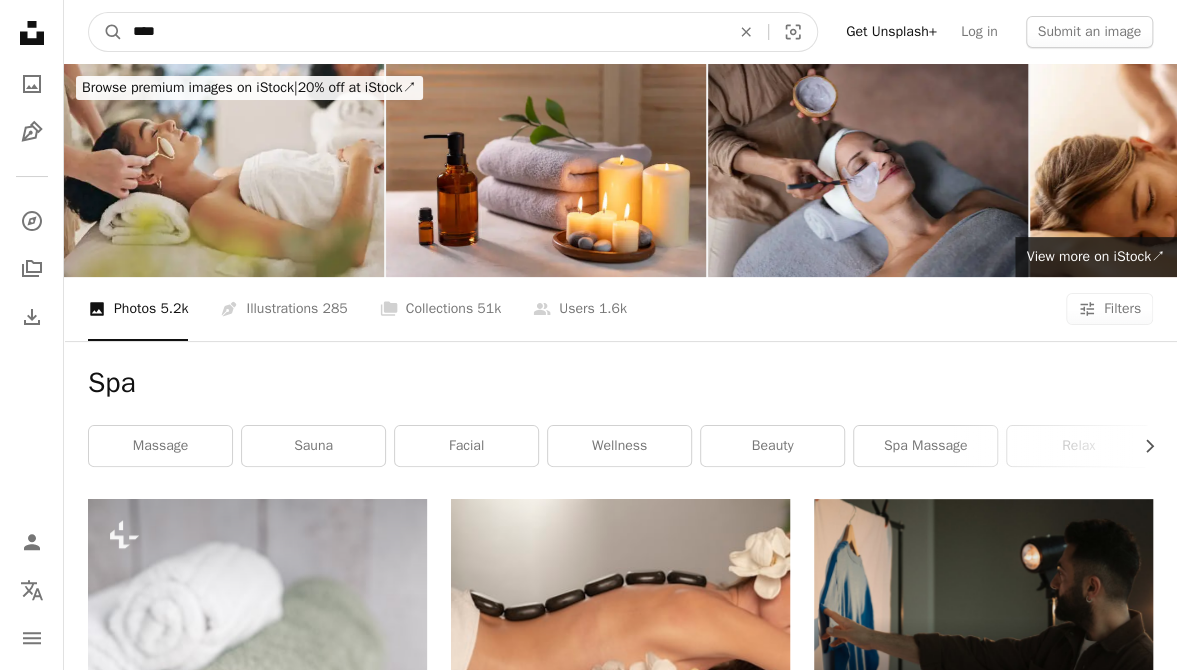 click on "A magnifying glass" at bounding box center [106, 32] 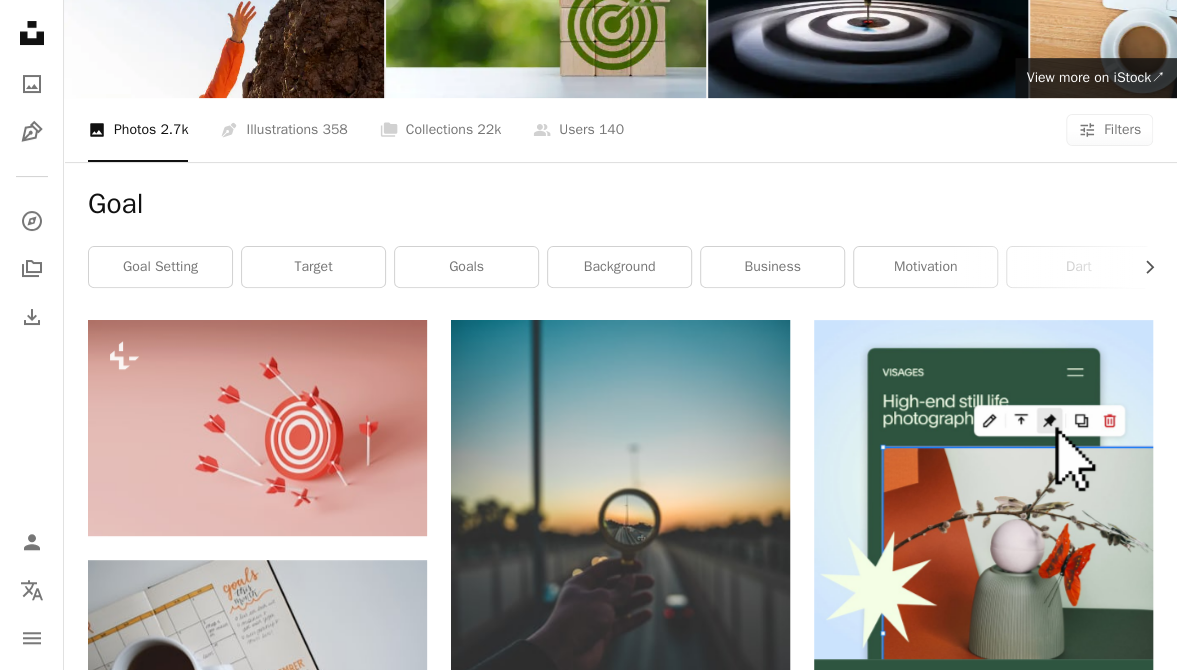 scroll, scrollTop: 0, scrollLeft: 0, axis: both 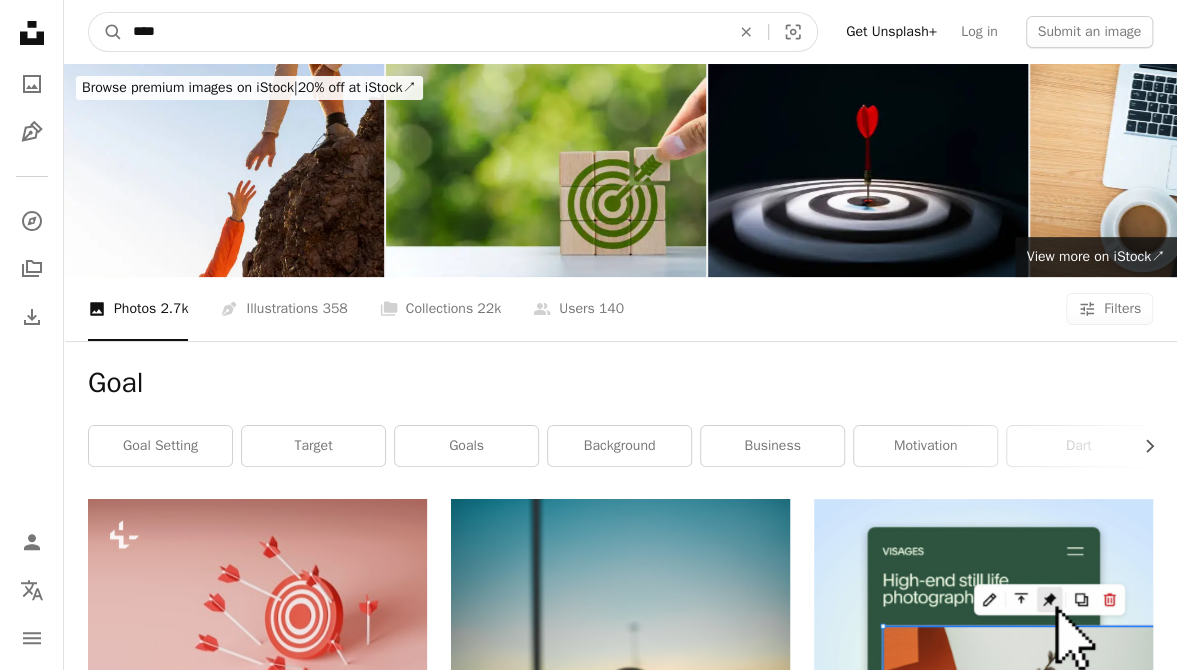 click on "****" at bounding box center (423, 32) 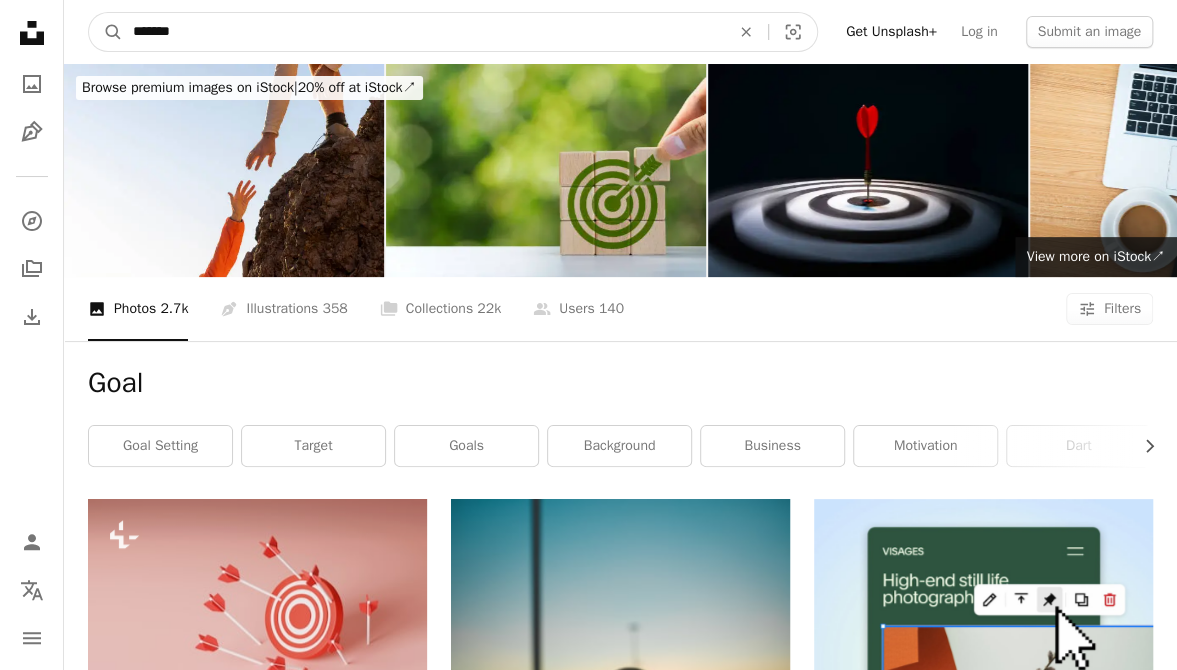 type on "*******" 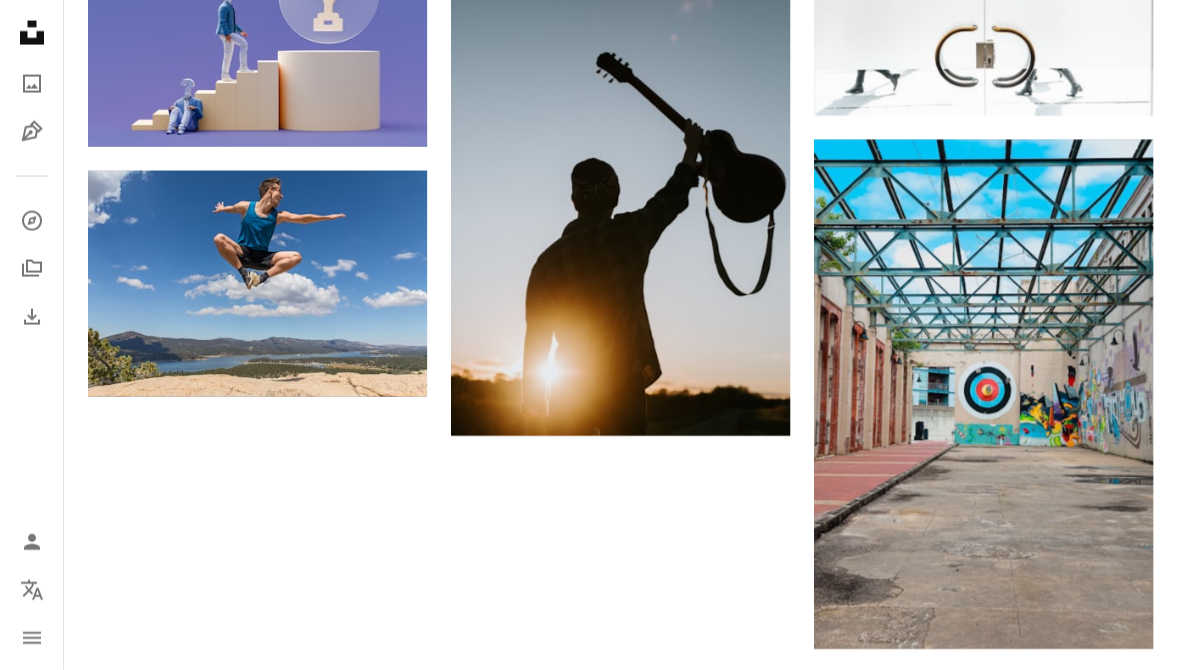 scroll, scrollTop: 2122, scrollLeft: 0, axis: vertical 